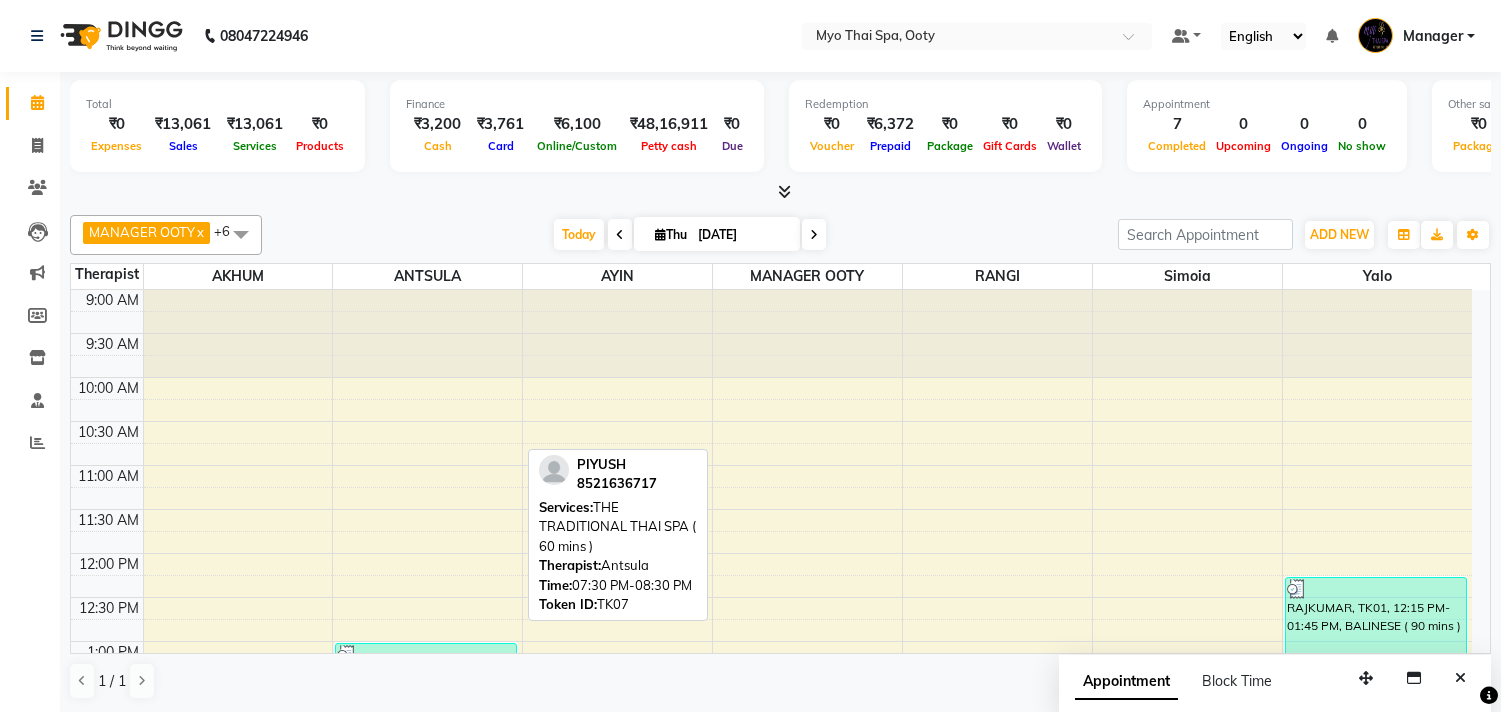 scroll, scrollTop: 0, scrollLeft: 0, axis: both 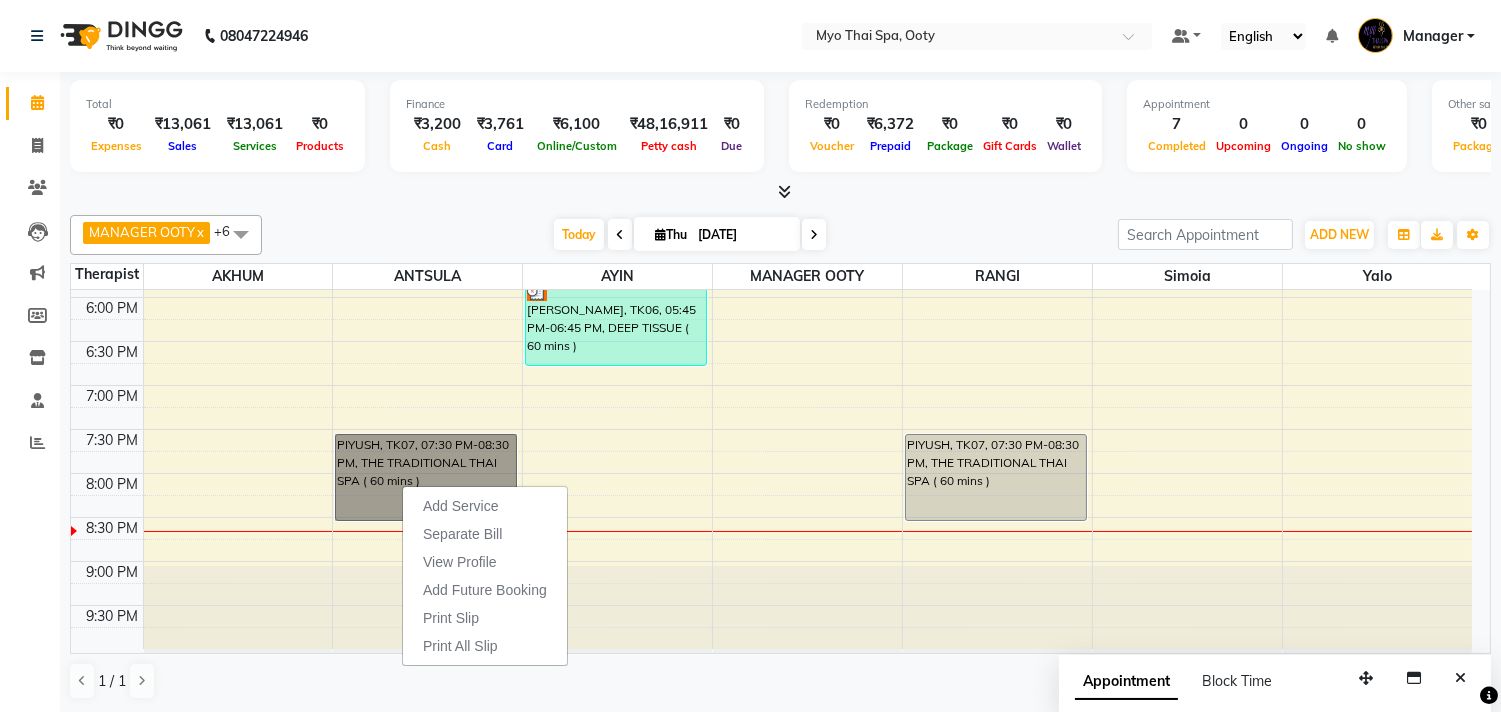 click on "9:00 AM 9:30 AM 10:00 AM 10:30 AM 11:00 AM 11:30 AM 12:00 PM 12:30 PM 1:00 PM 1:30 PM 2:00 PM 2:30 PM 3:00 PM 3:30 PM 4:00 PM 4:30 PM 5:00 PM 5:30 PM 6:00 PM 6:30 PM 7:00 PM 7:30 PM 8:00 PM 8:30 PM 9:00 PM 9:30 PM     [PERSON_NAME], TK02, 01:00 PM-02:00 PM, DEEP TISSUE ( 60 mins )     [PERSON_NAME], TK05, 04:30 PM-05:30 PM, DEEP TISSUE ( 60 mins )    PIYUSH, TK07, 07:30 PM-08:30 PM, THE TRADITIONAL THAI SPA ( 60 mins )     Prakash 329, TK04, 03:15 PM-04:15 PM, SWEDISH 1 ( 60 mins )     [PERSON_NAME], TK06, 05:45 PM-06:45 PM, DEEP TISSUE ( 60 mins )     MANOJ, TK03, 01:30 PM-02:30 PM, DEEP TISSUE ( 60 mins )     Prakash 329, TK04, 03:15 PM-04:15 PM, SWEDISH 1 ( 60 mins )    PIYUSH, TK07, 07:30 PM-08:30 PM, THE TRADITIONAL THAI SPA ( 60 mins )     RAJKUMAR, TK01, 12:15 PM-01:45 PM, BALINESE ( 90 mins )" at bounding box center (771, 77) 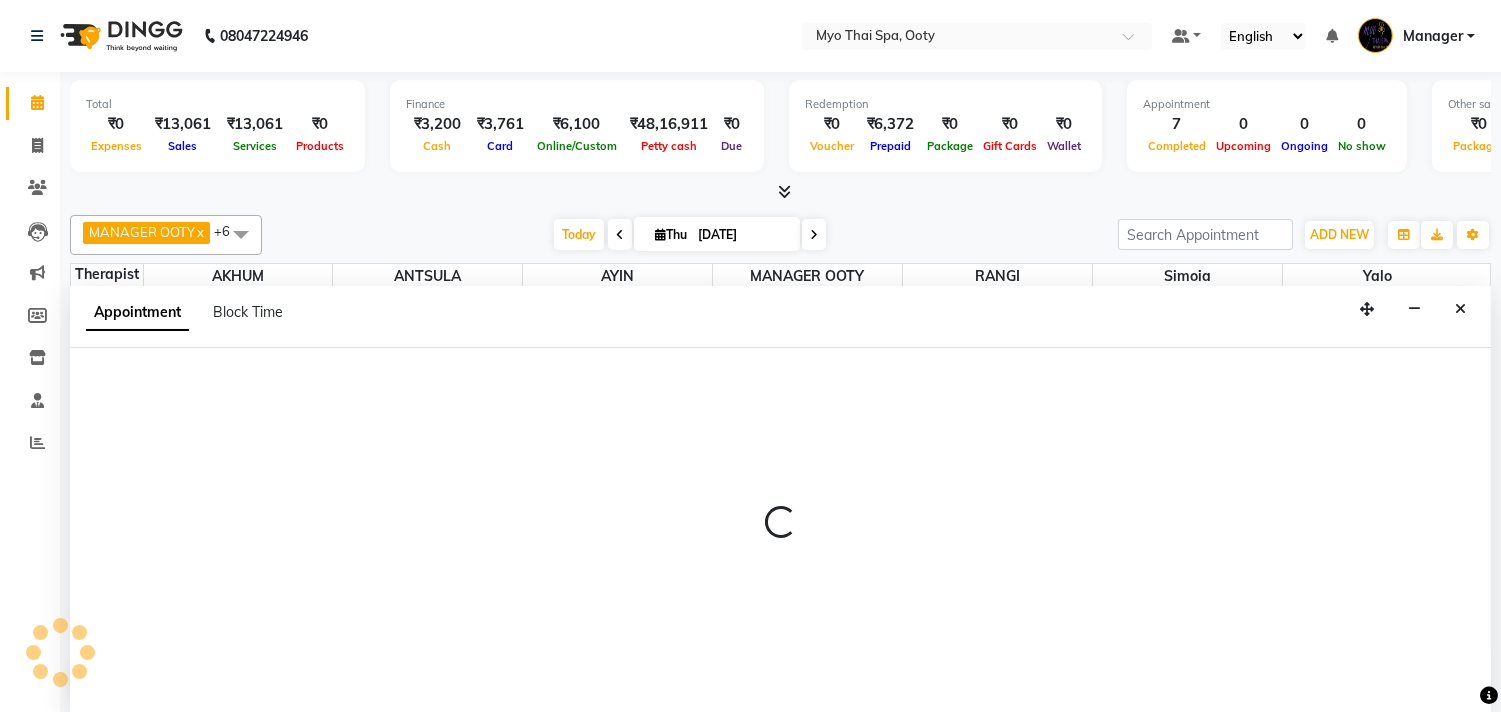 scroll, scrollTop: 1, scrollLeft: 0, axis: vertical 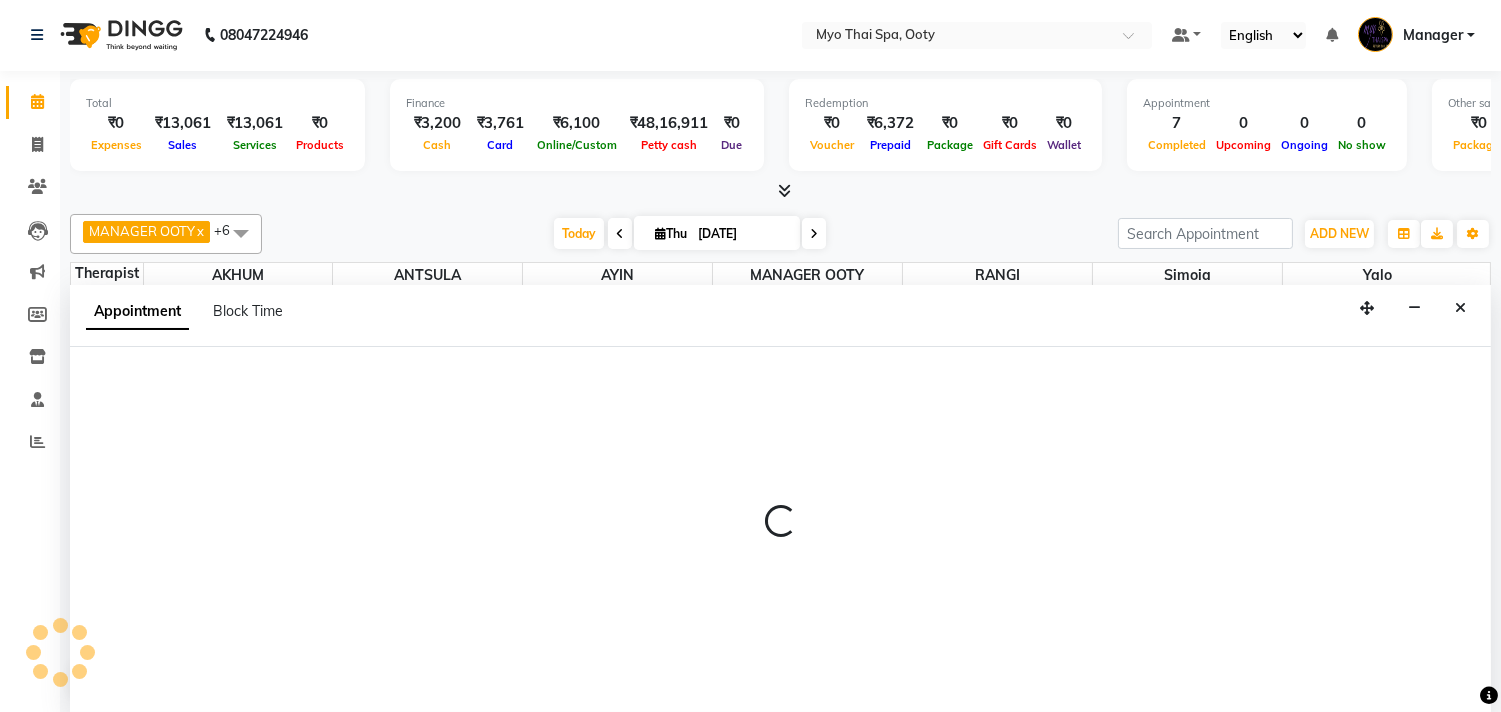 select on "84004" 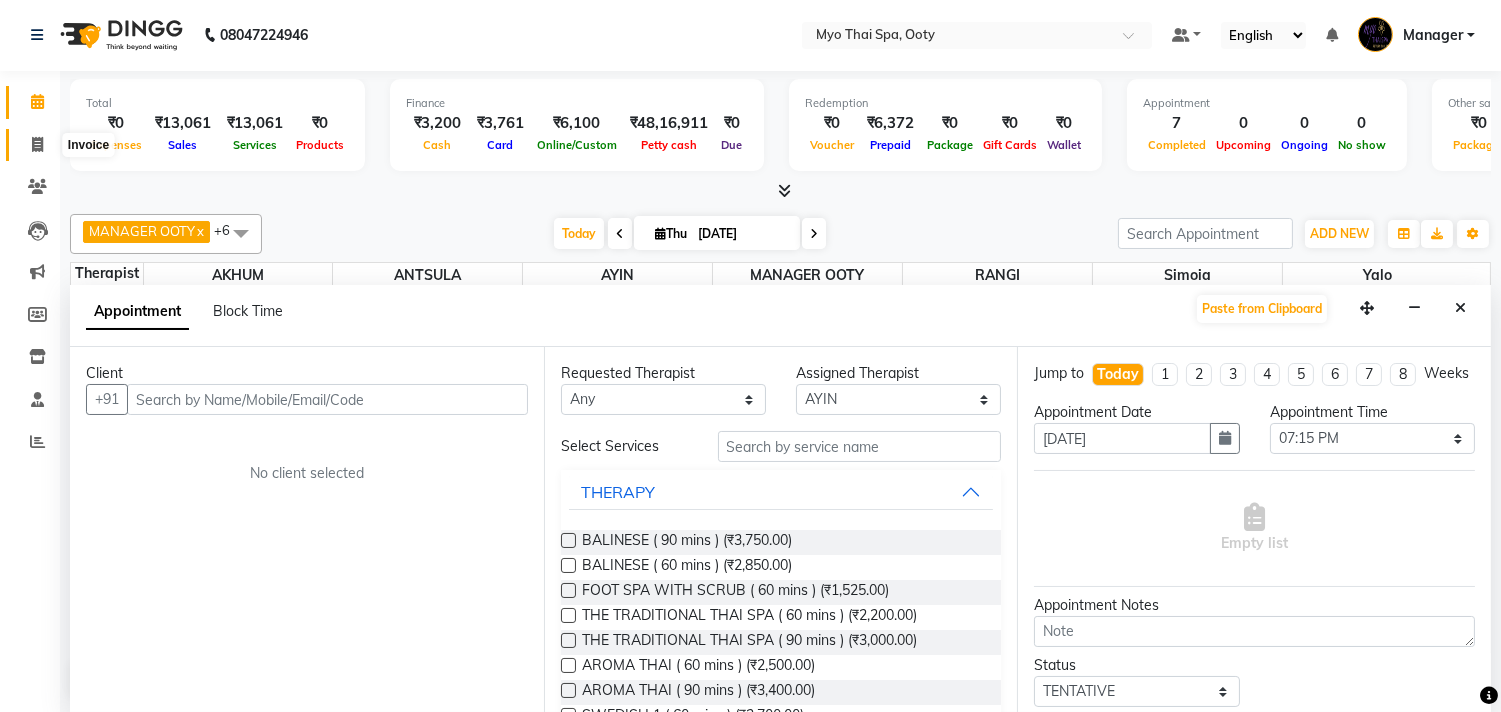 click 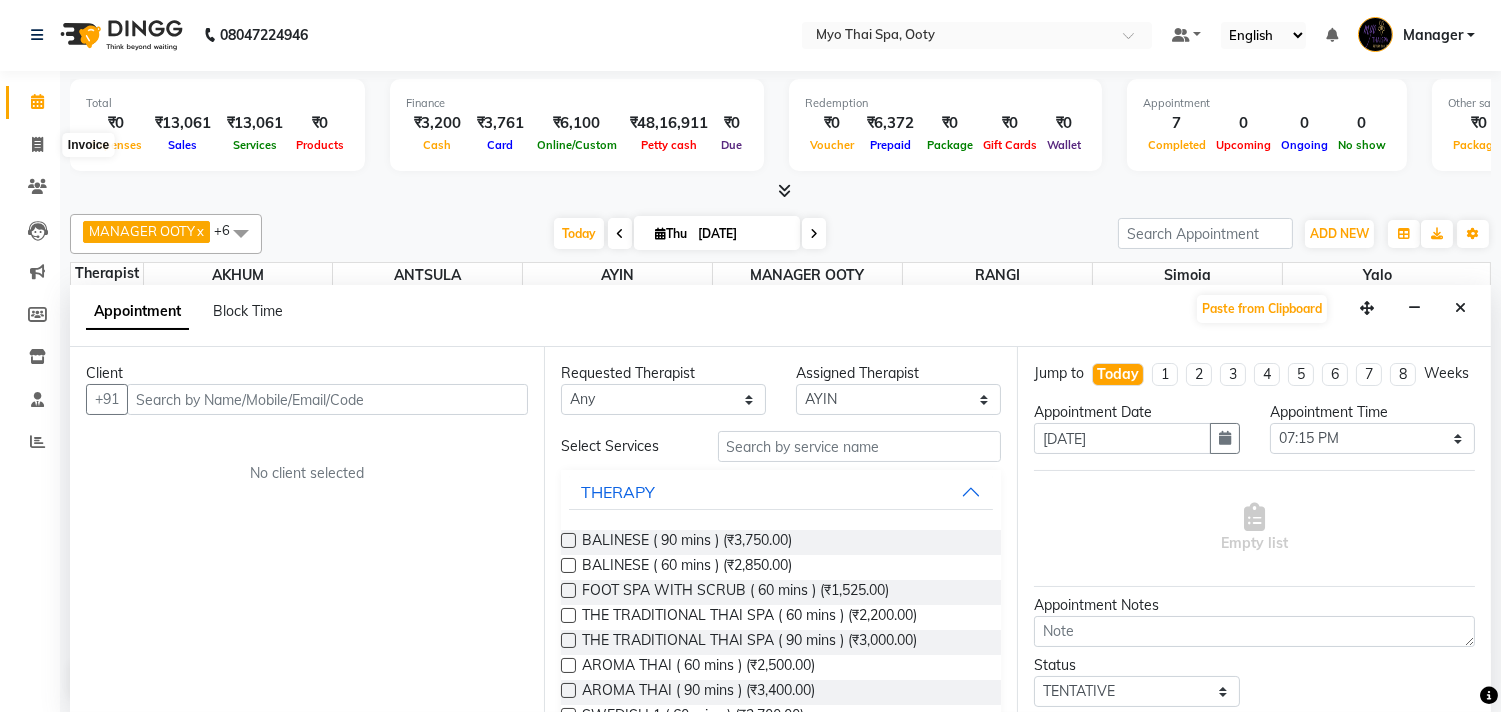 scroll, scrollTop: 0, scrollLeft: 0, axis: both 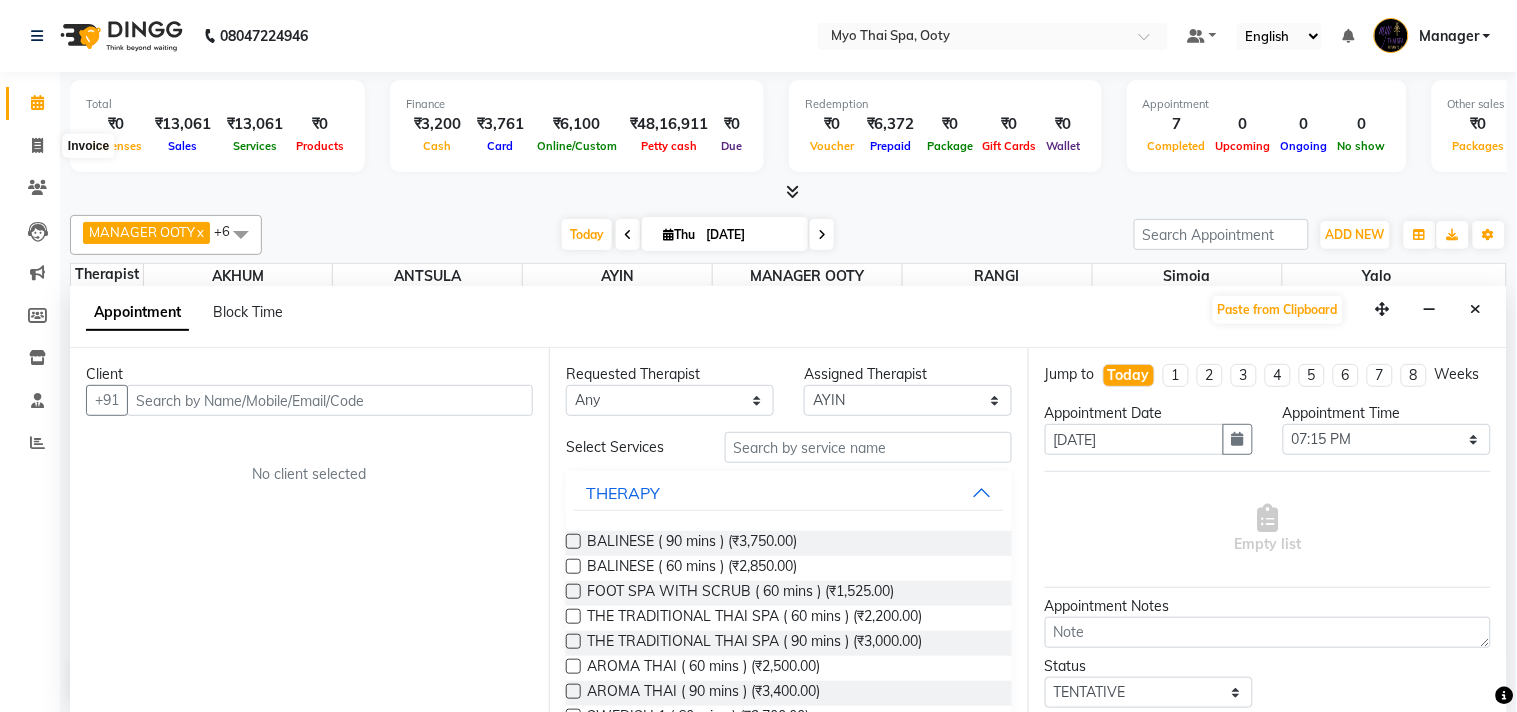 select on "558" 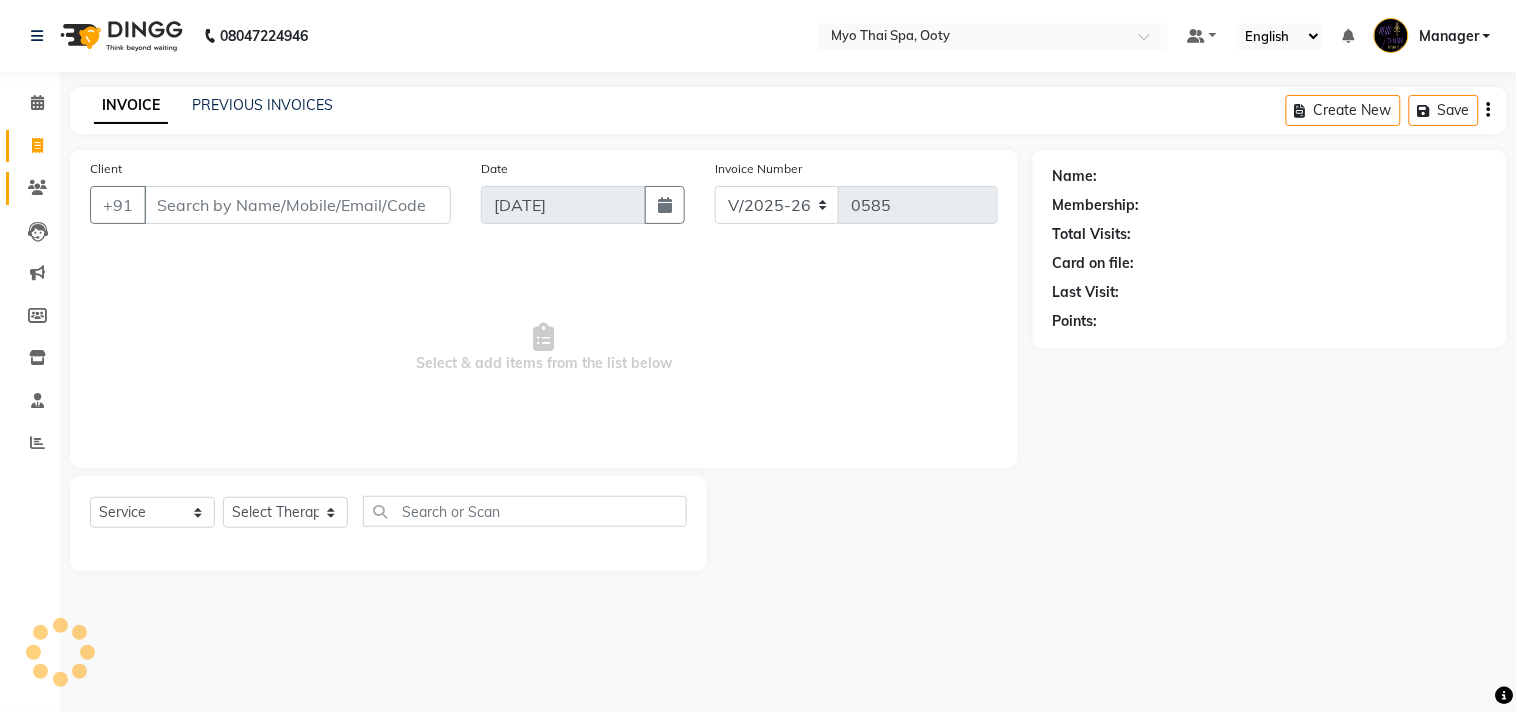 select on "V" 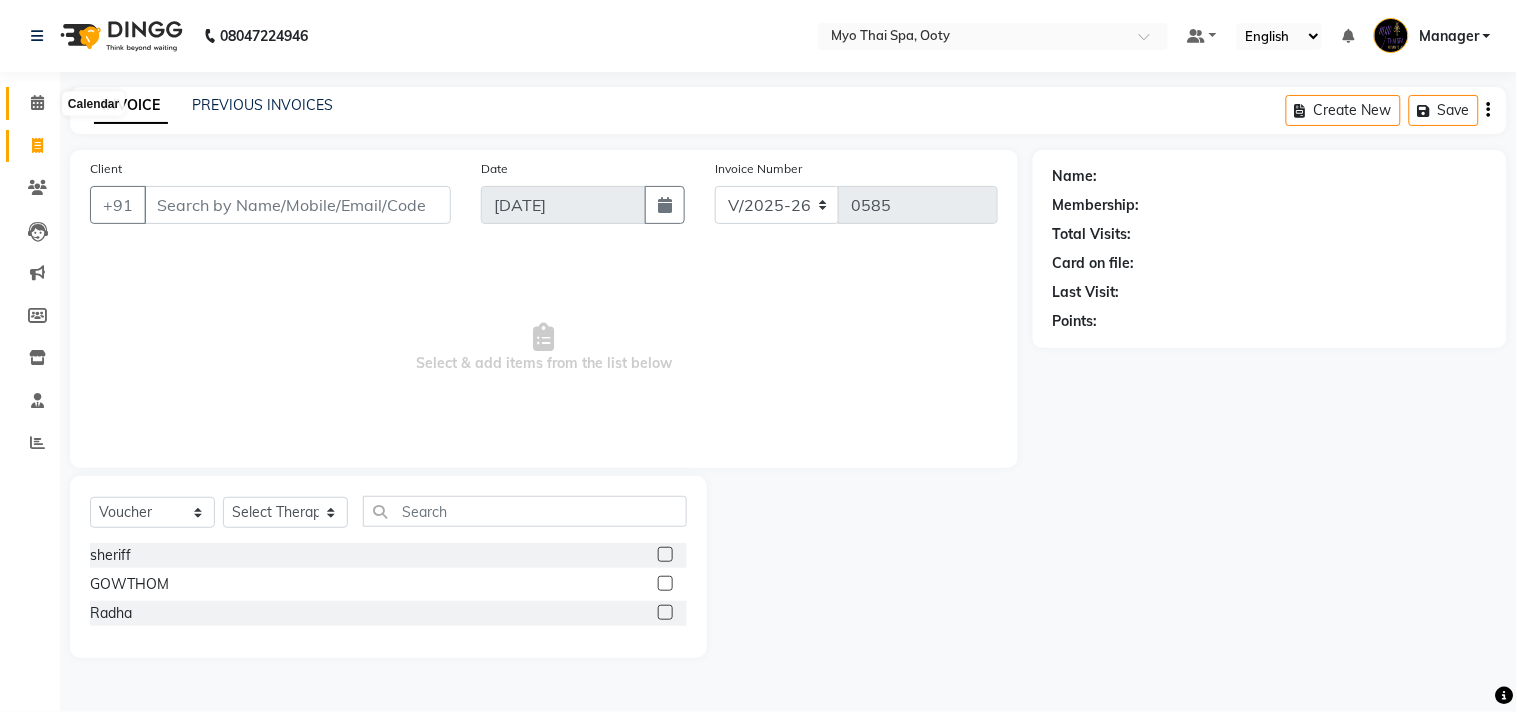 click 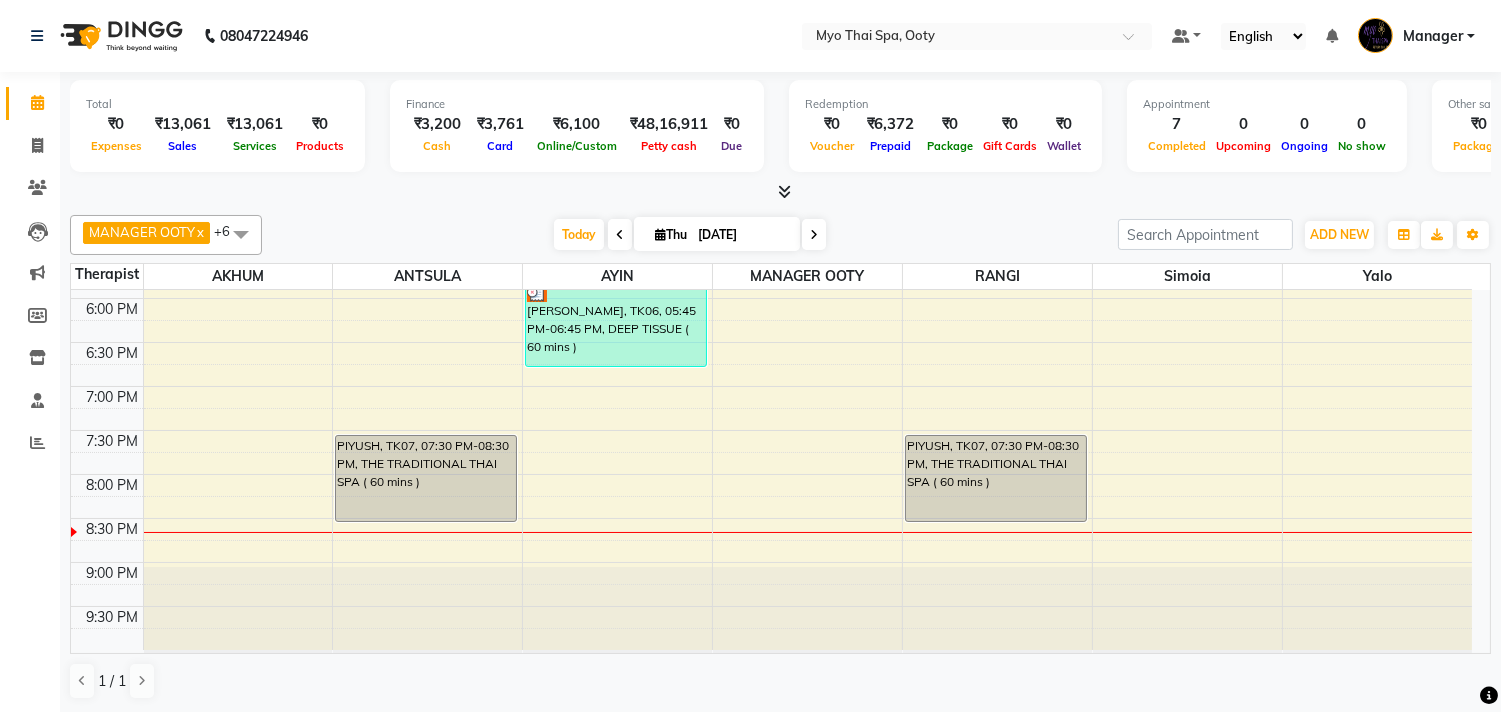 scroll, scrollTop: 784, scrollLeft: 0, axis: vertical 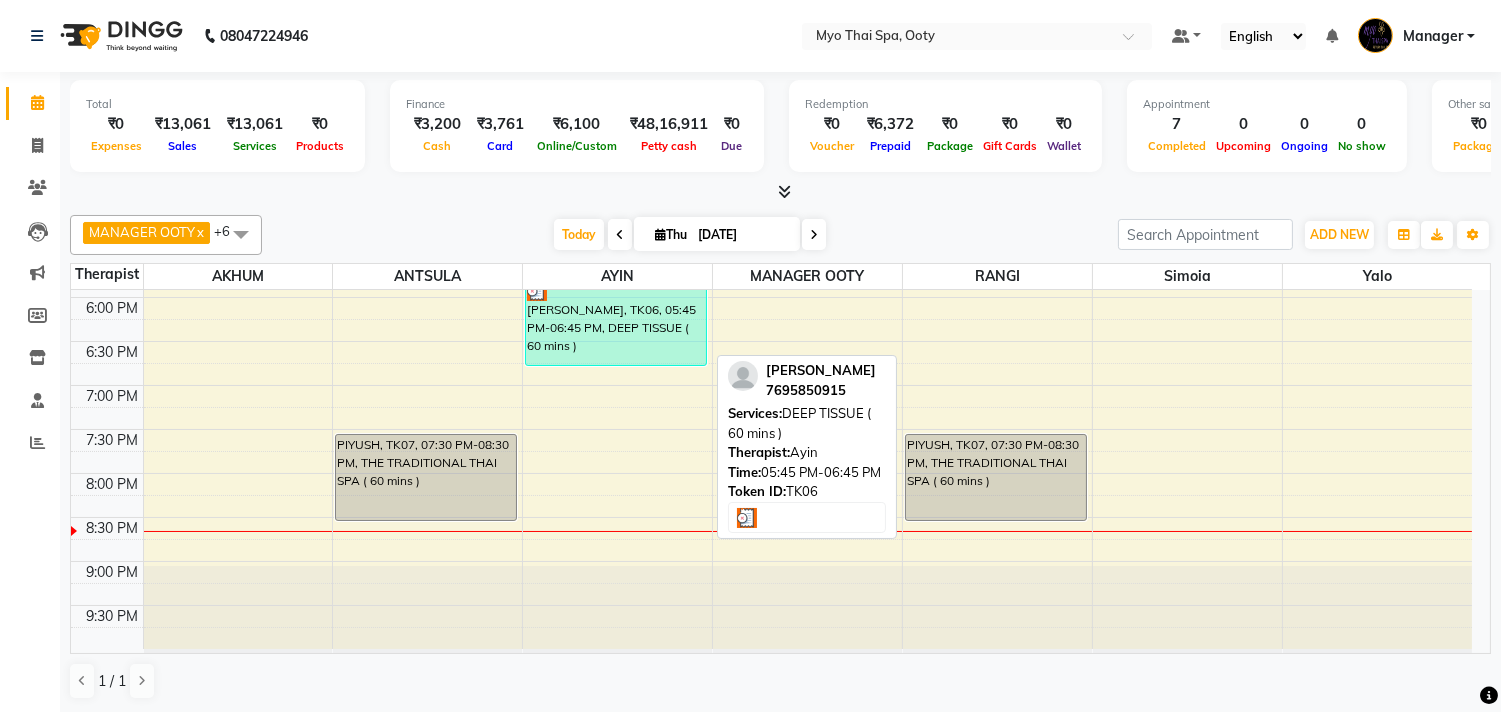 click on "[PERSON_NAME], TK06, 05:45 PM-06:45 PM, DEEP TISSUE ( 60 mins )" at bounding box center [616, 322] 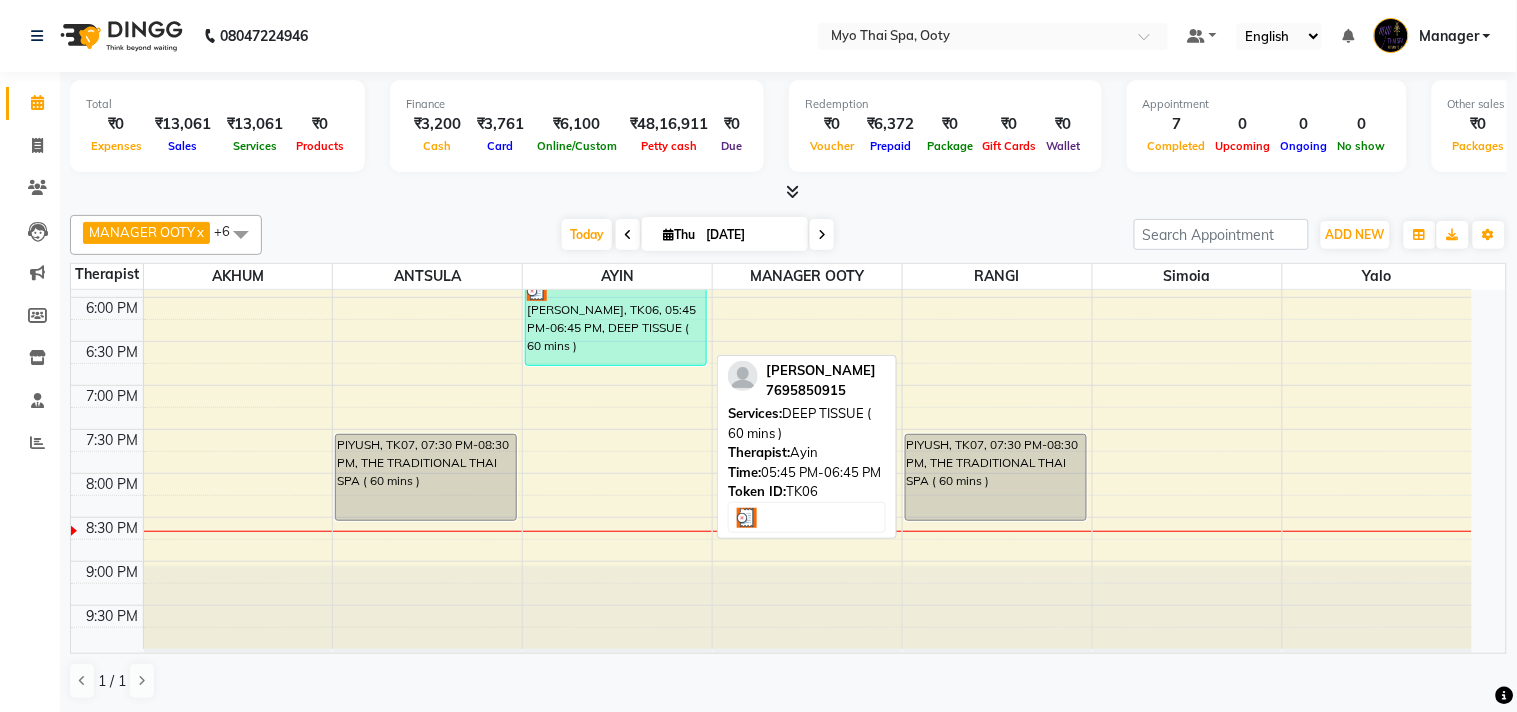 select on "3" 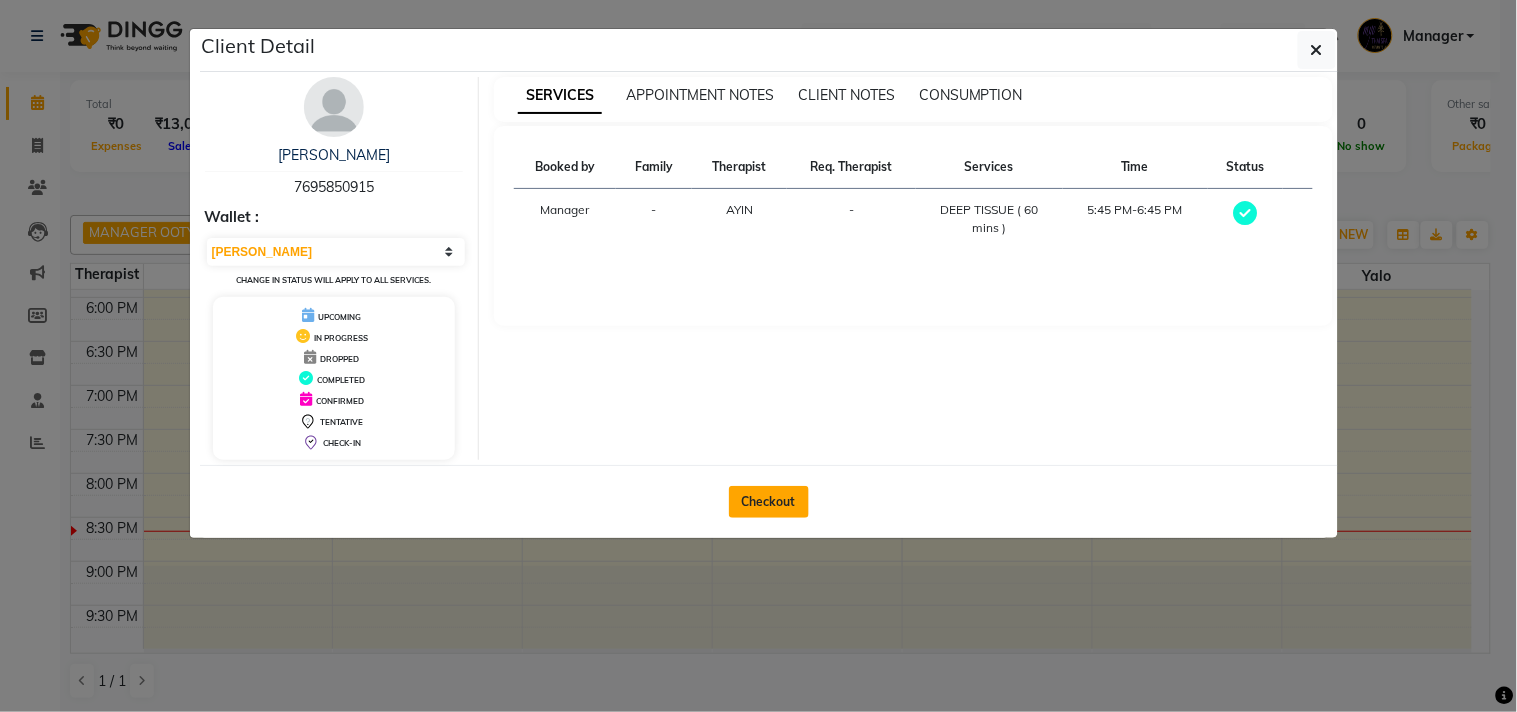 drag, startPoint x: 772, startPoint y: 483, endPoint x: 765, endPoint y: 502, distance: 20.248457 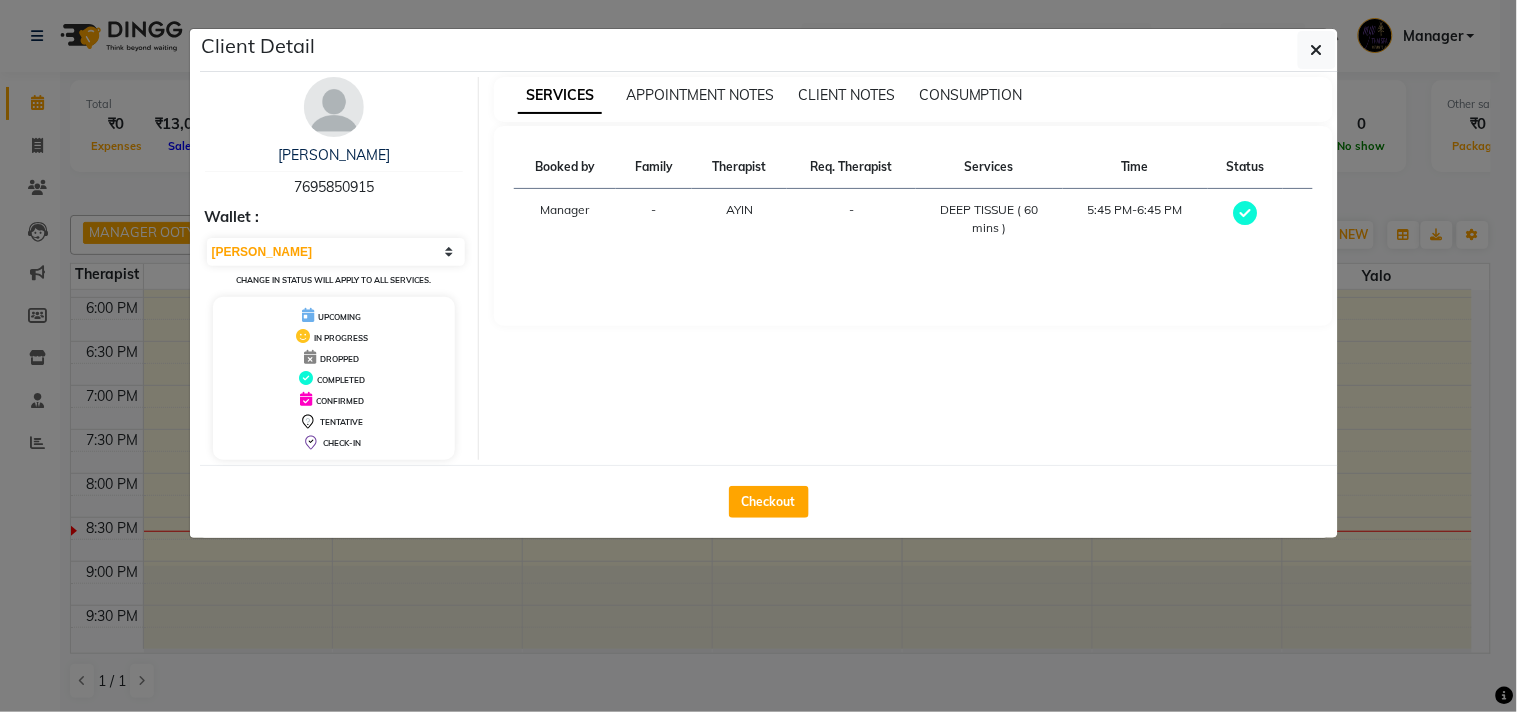select on "service" 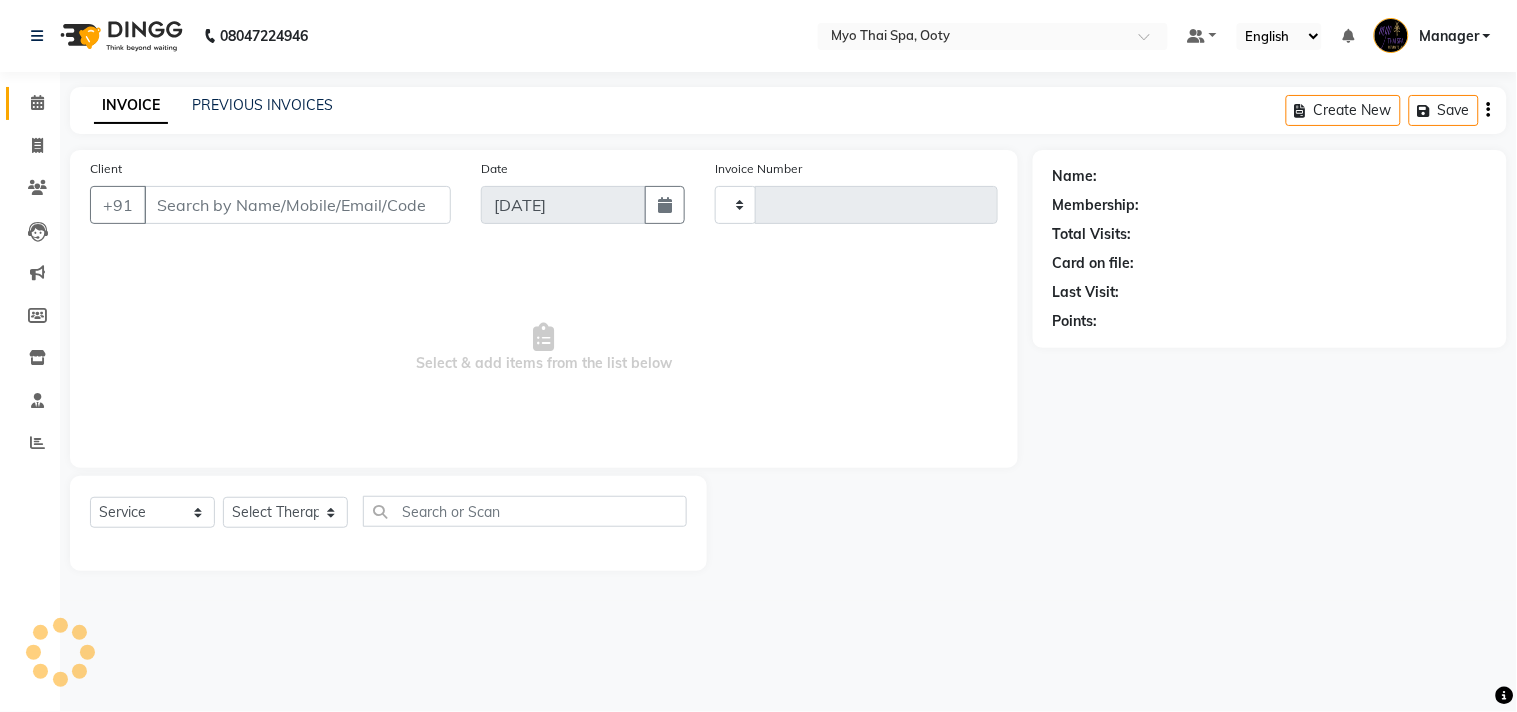 type on "0585" 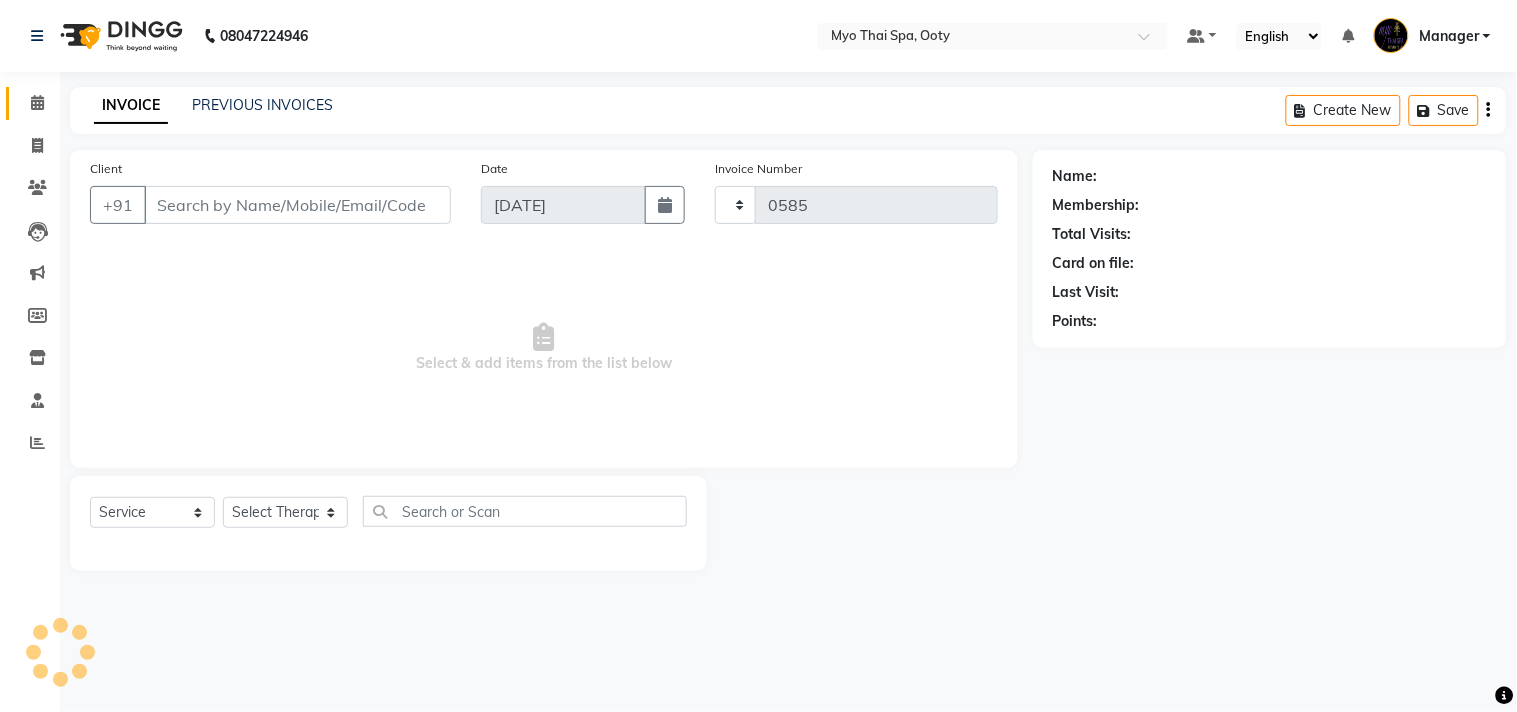 select on "V" 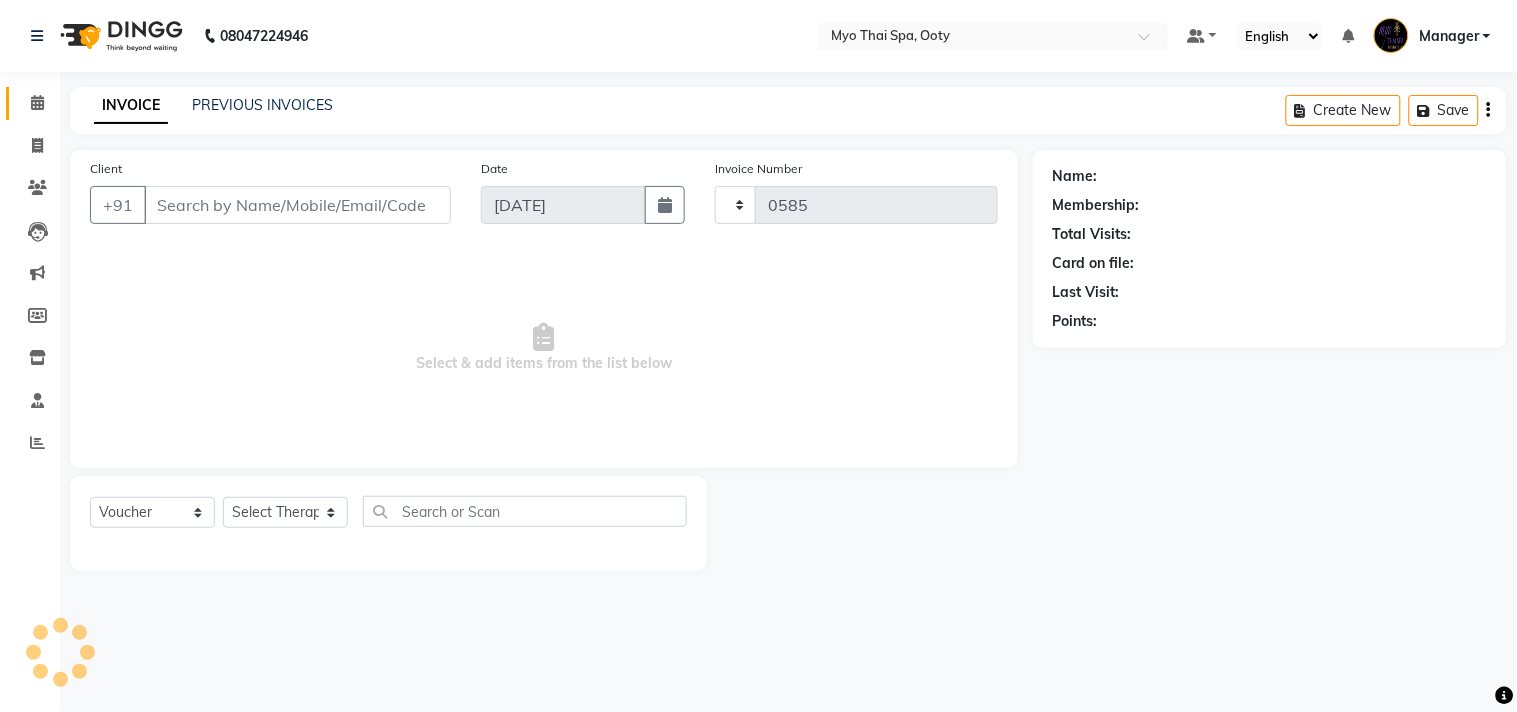 select on "558" 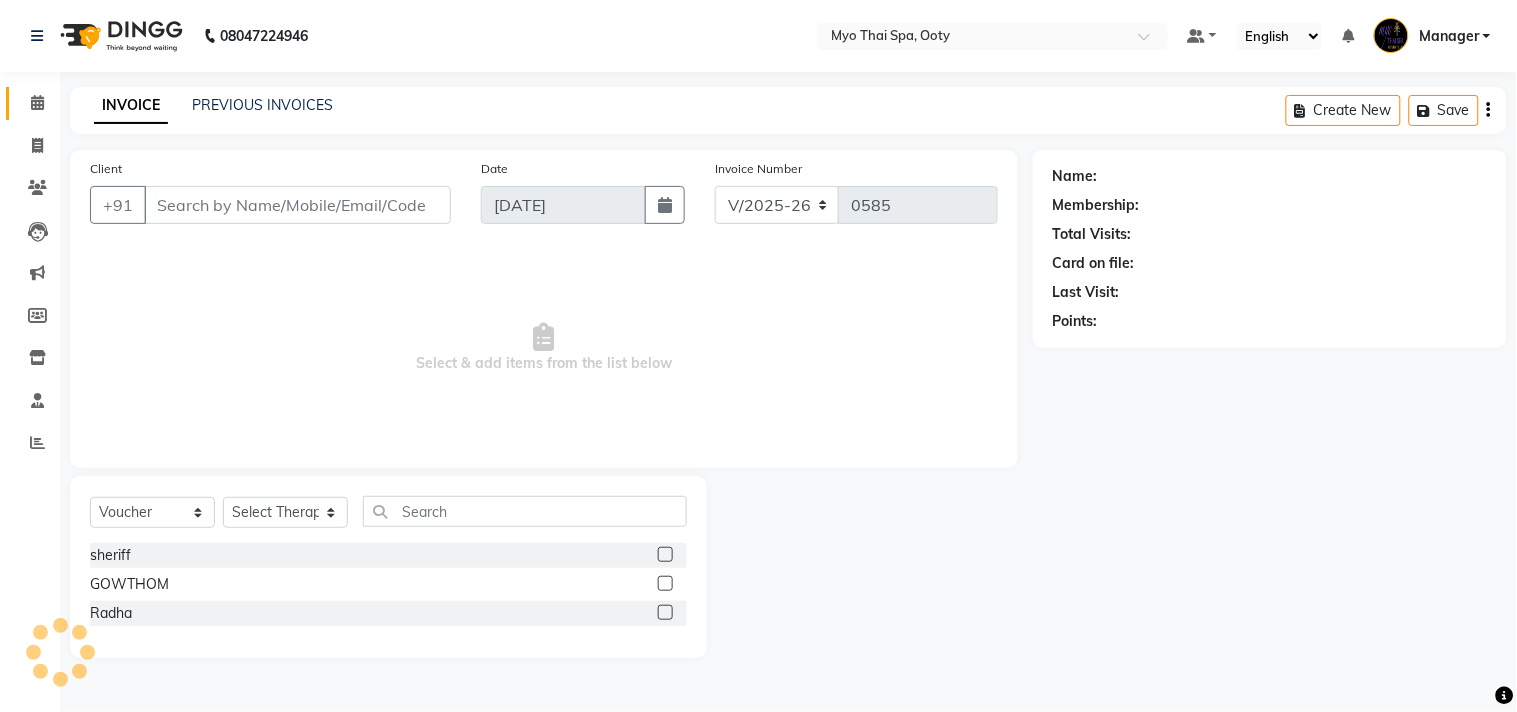 type on "7695850915" 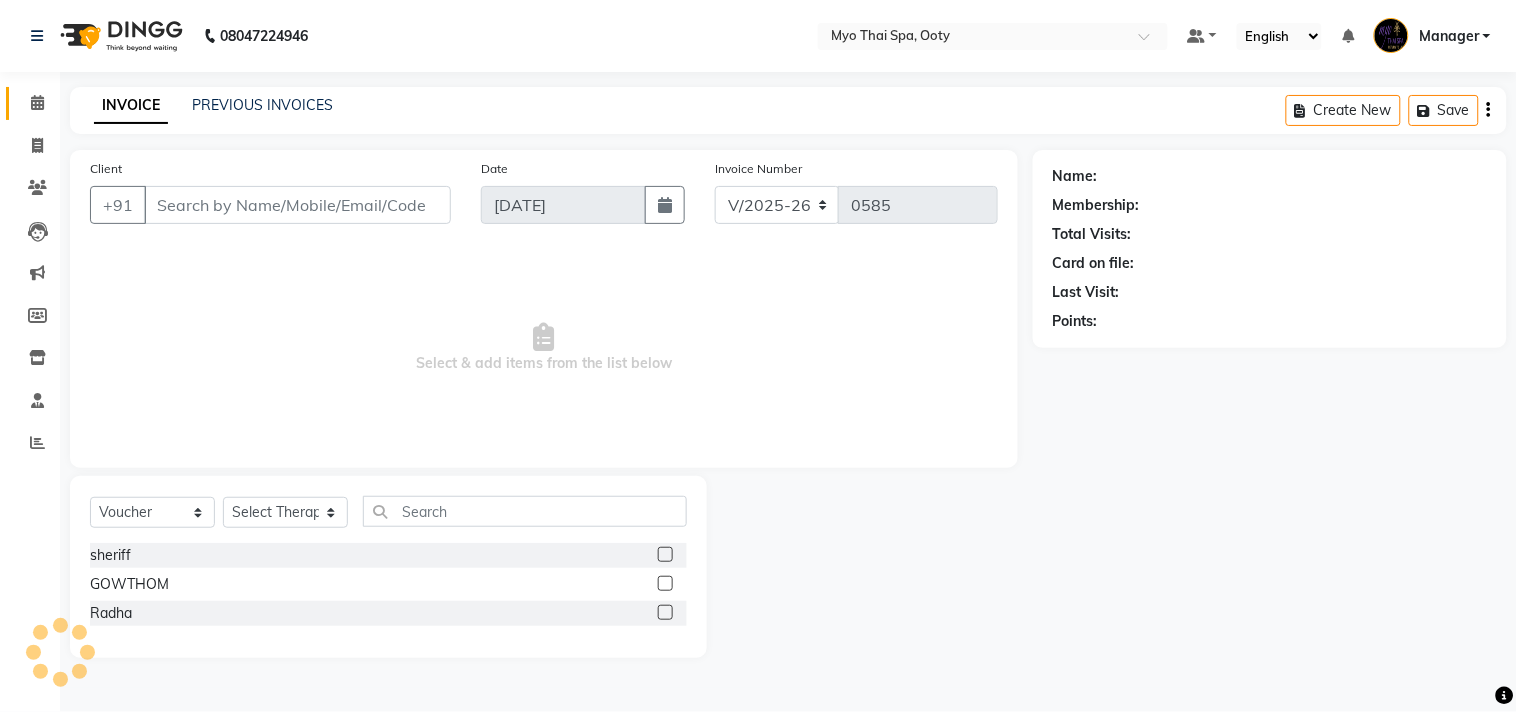 select on "84004" 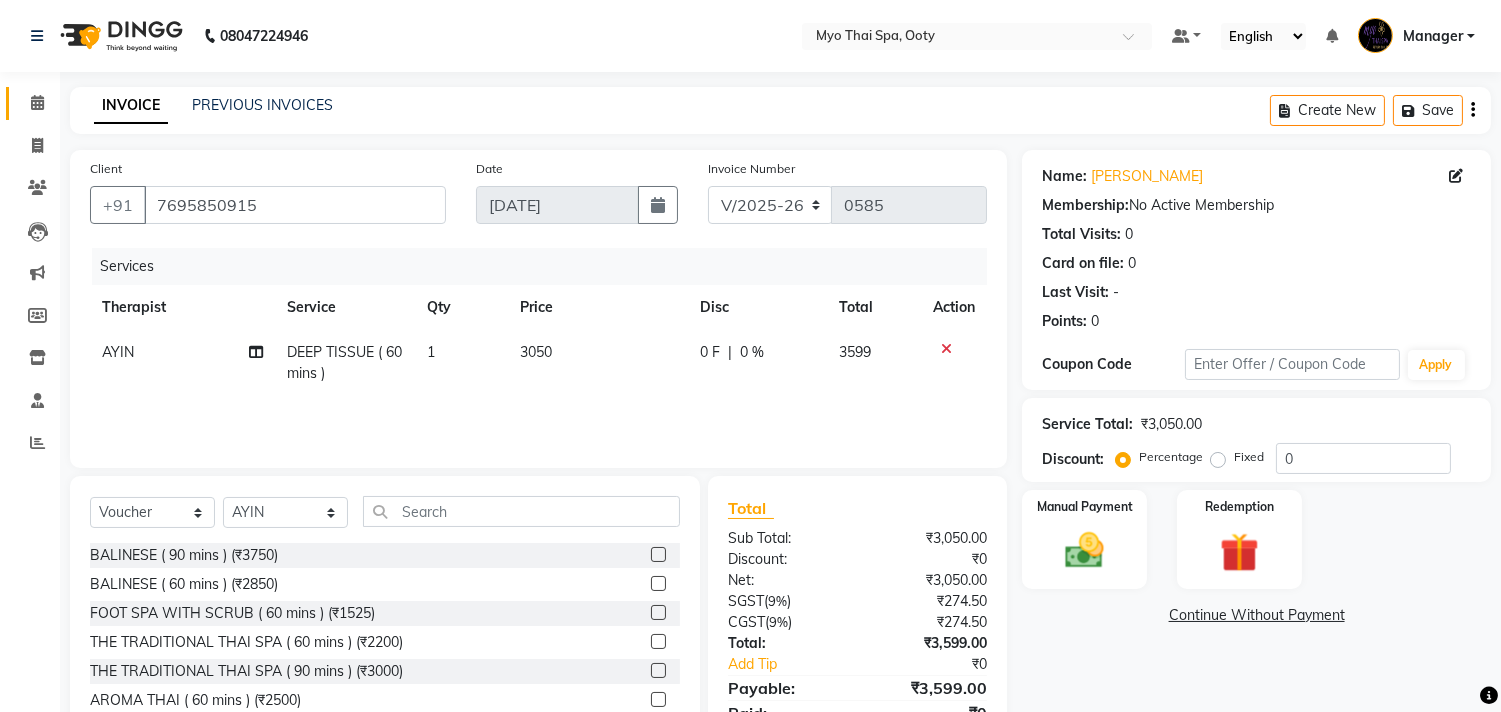 scroll, scrollTop: 88, scrollLeft: 0, axis: vertical 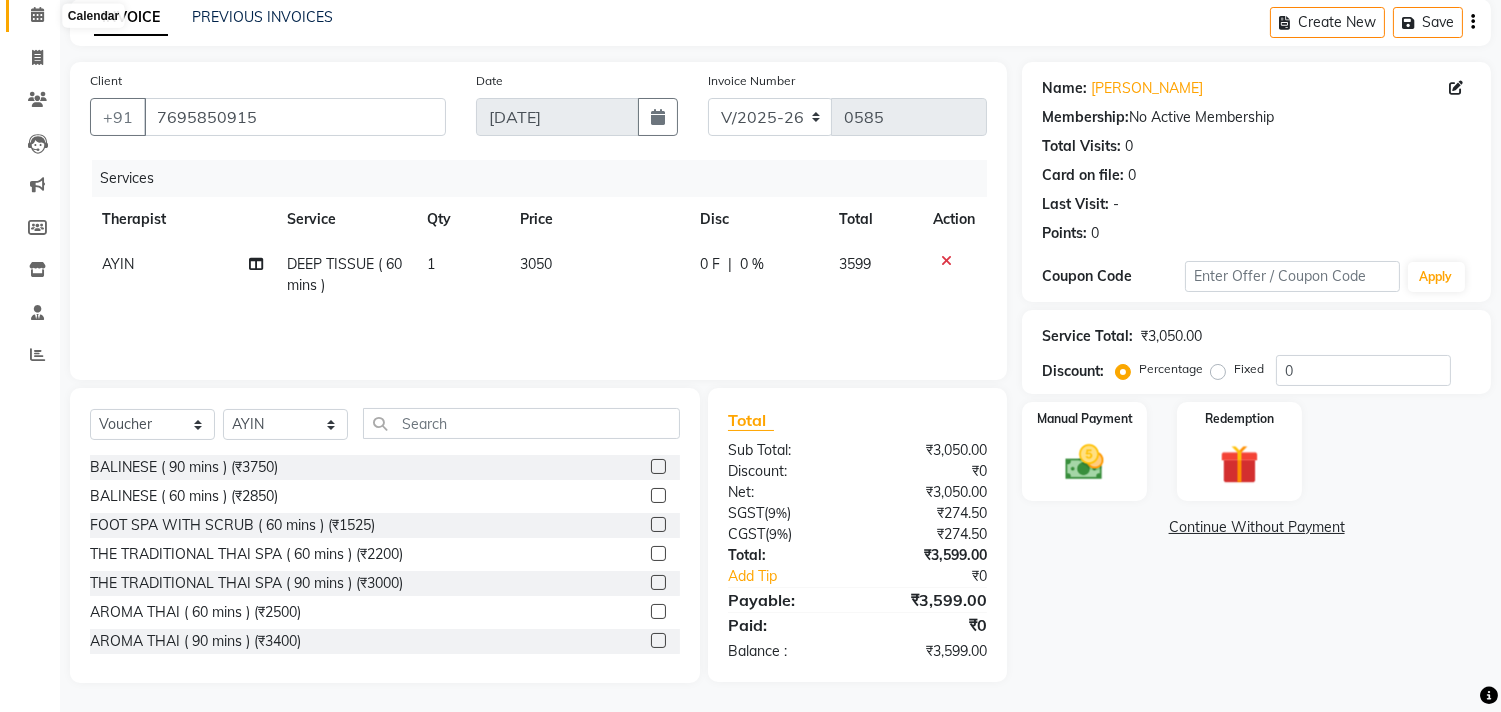 click 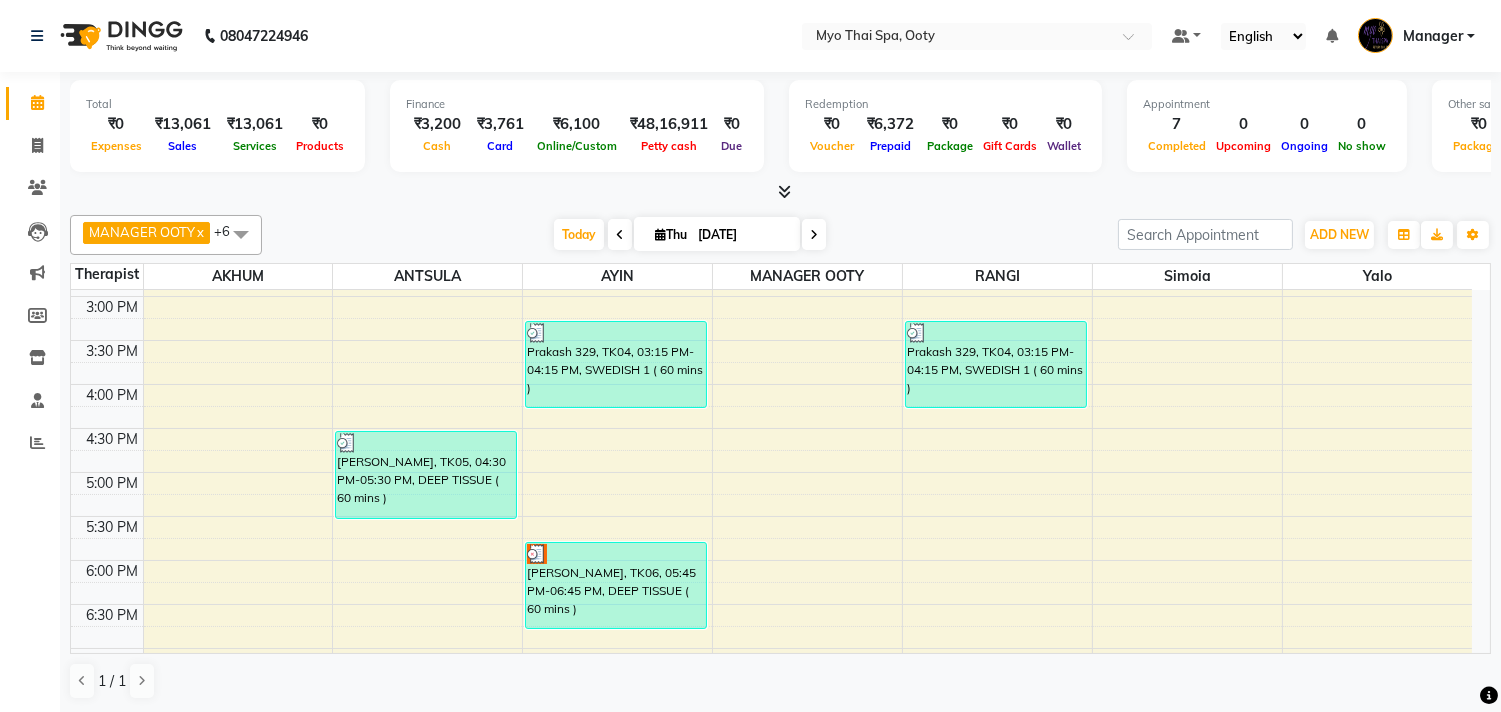 scroll, scrollTop: 666, scrollLeft: 0, axis: vertical 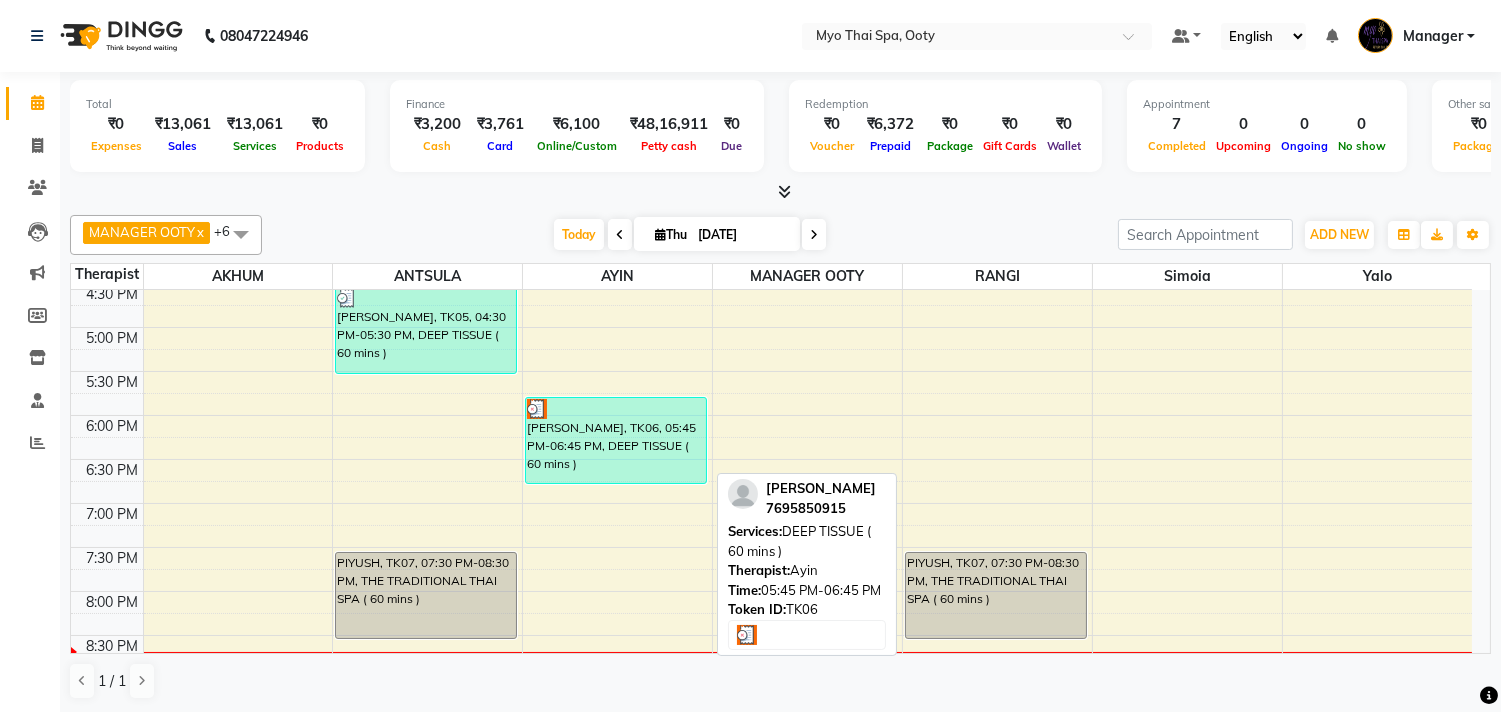 click at bounding box center [616, 409] 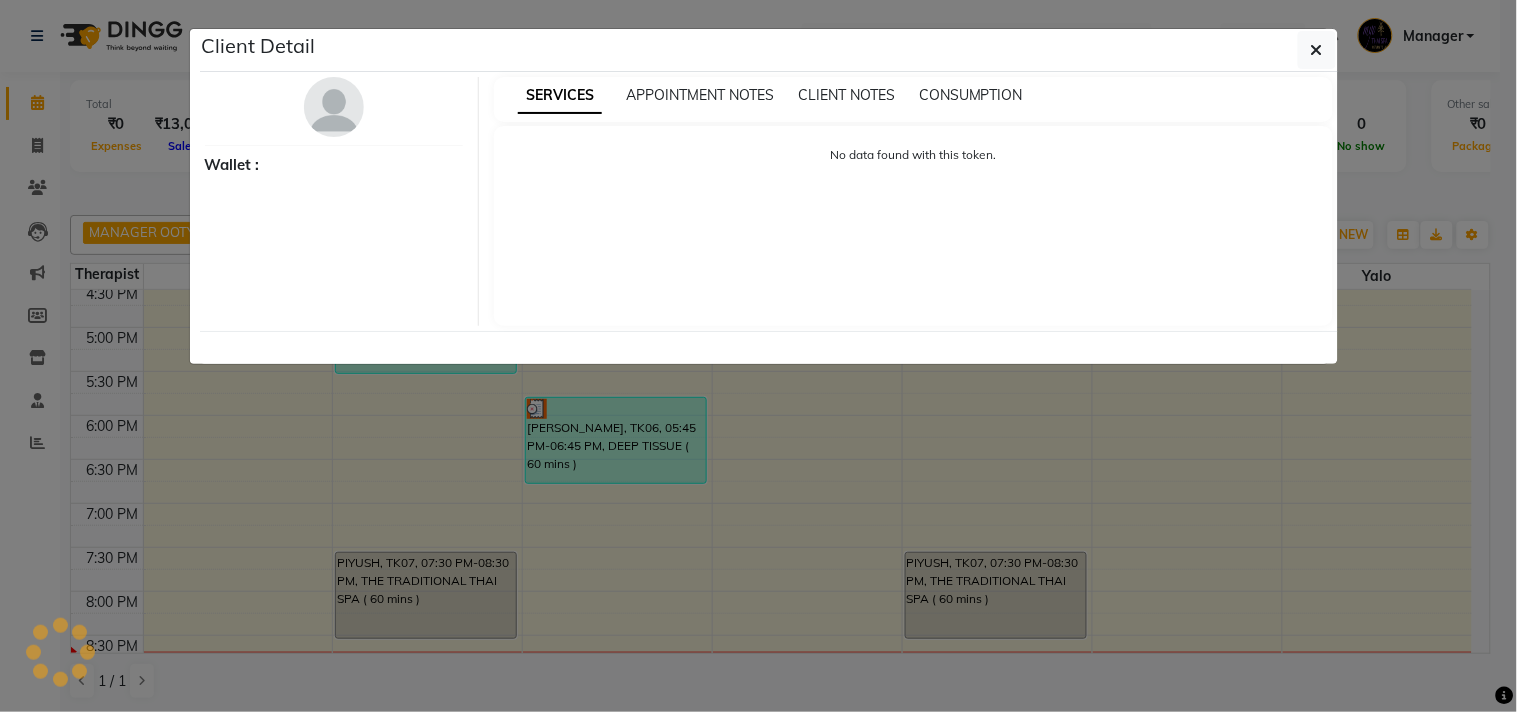 select on "3" 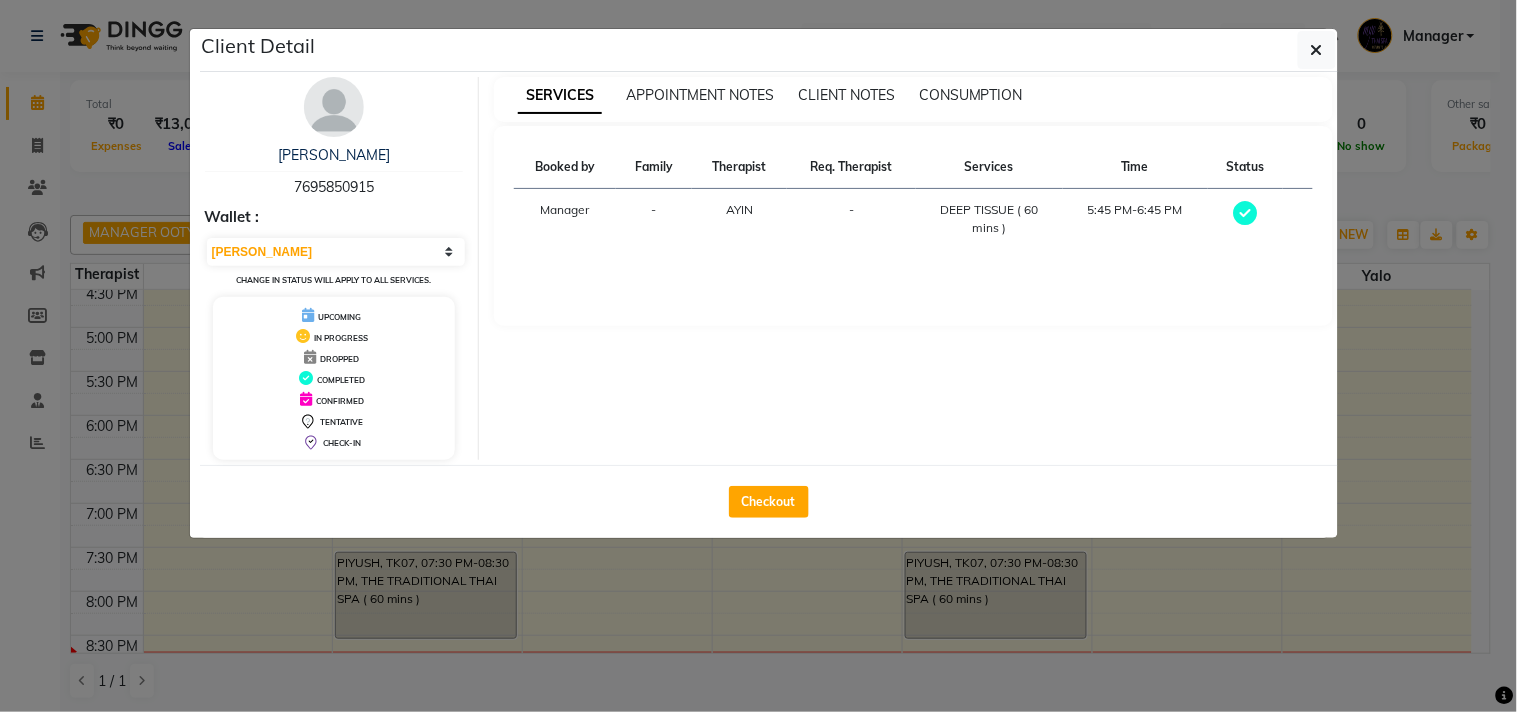 drag, startPoint x: 1316, startPoint y: 33, endPoint x: 1071, endPoint y: 388, distance: 431.33514 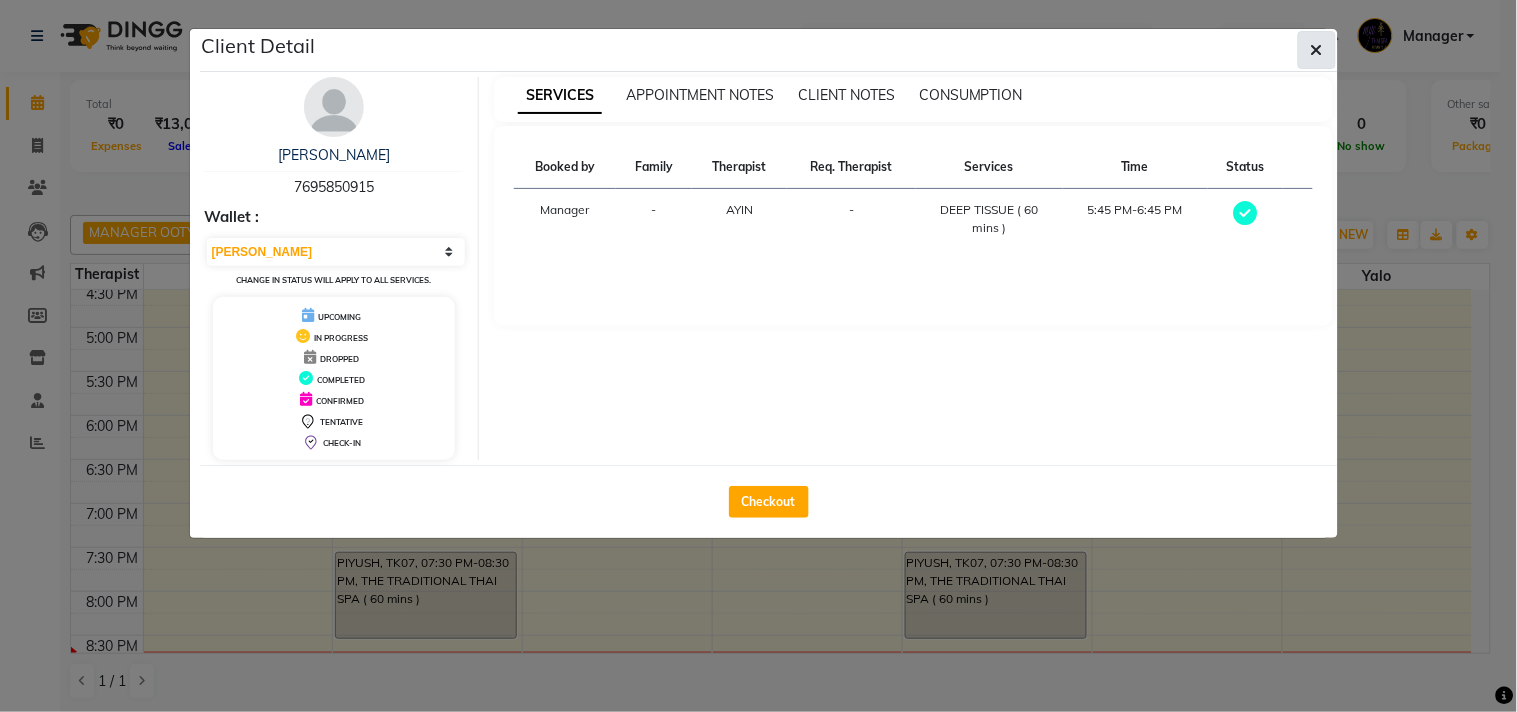 click 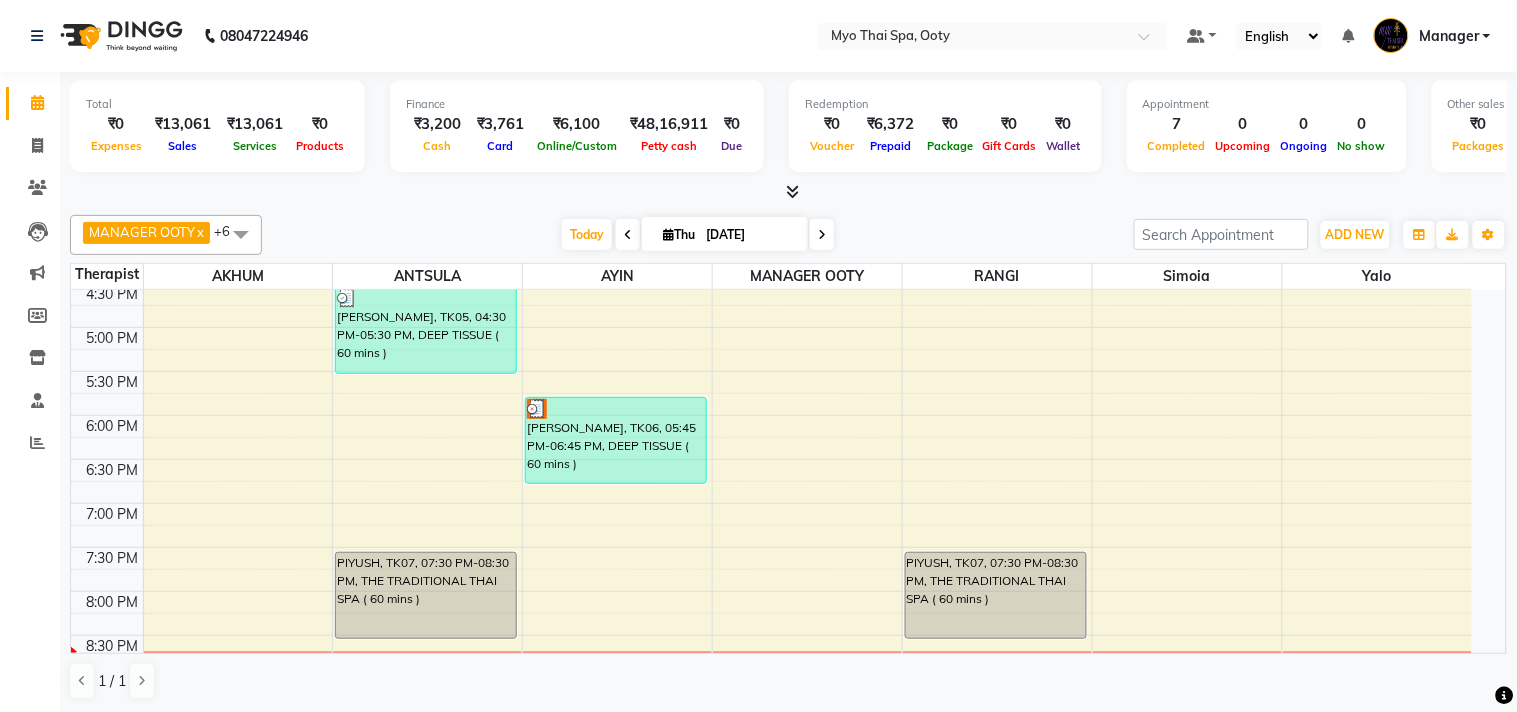 select on "558" 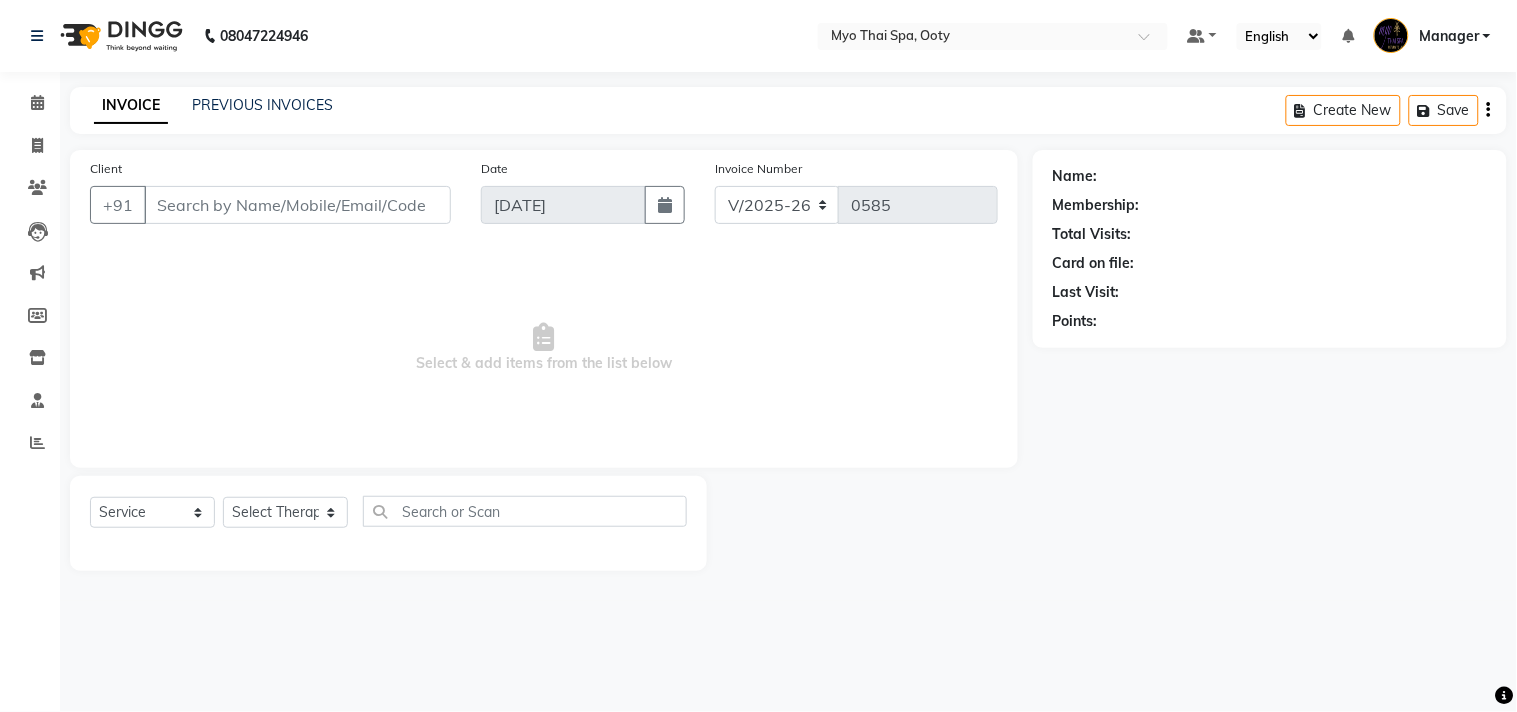 select on "V" 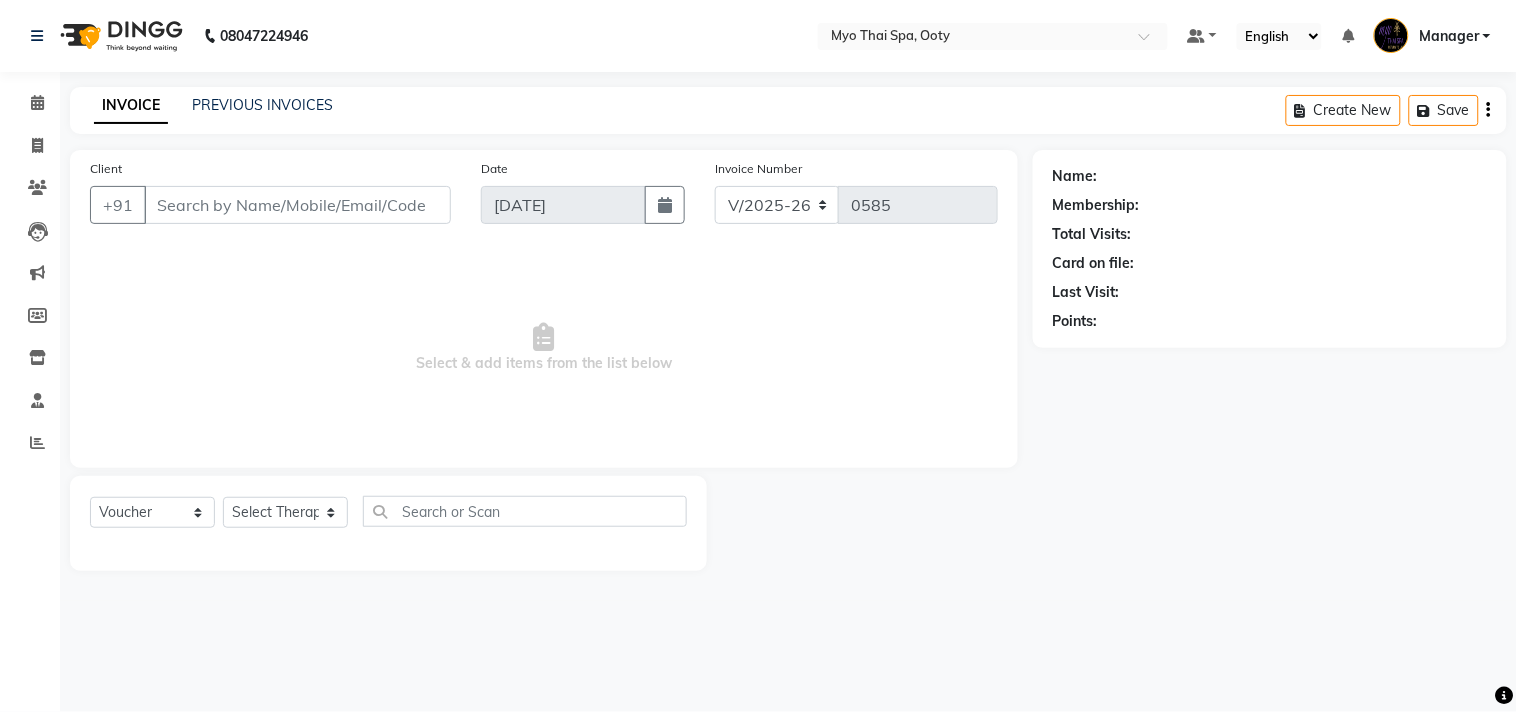 type on "7695850915" 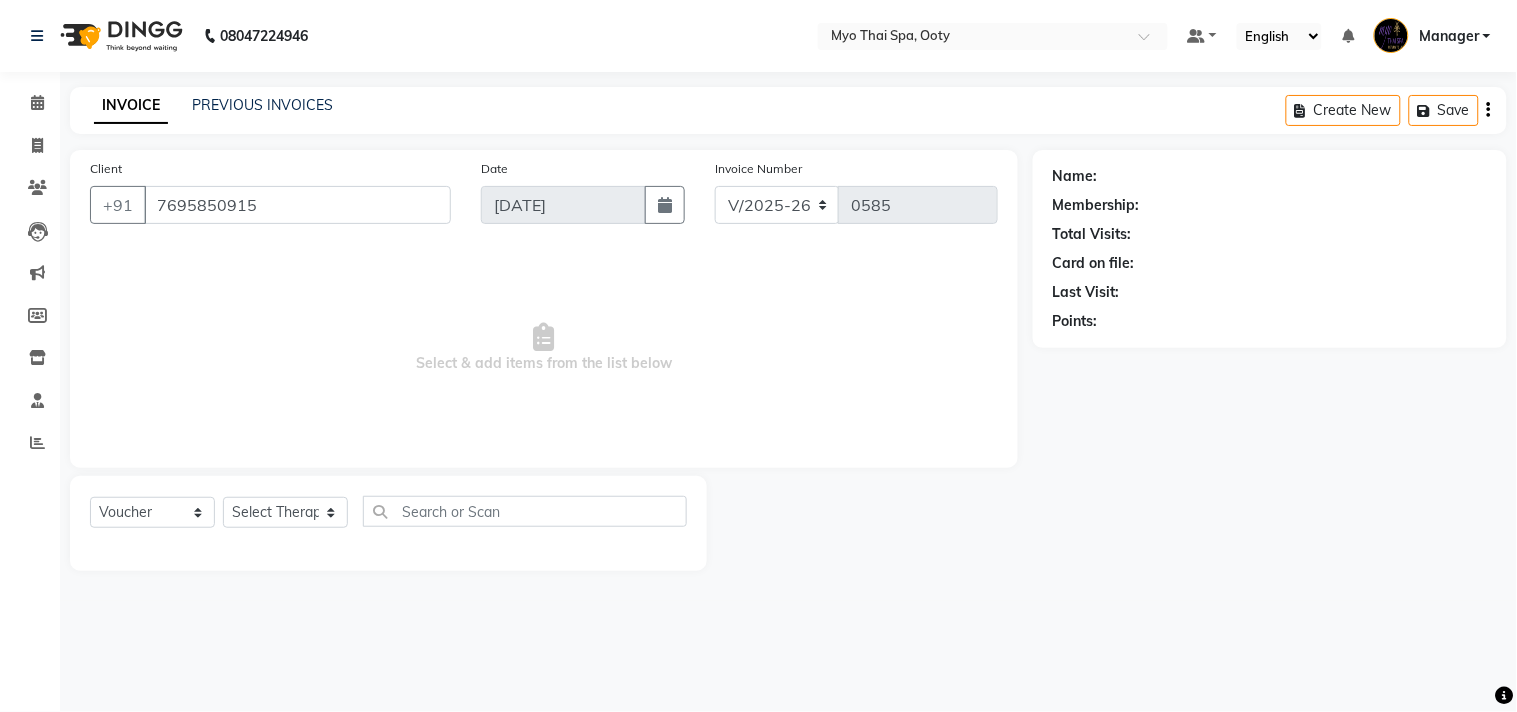 select on "84004" 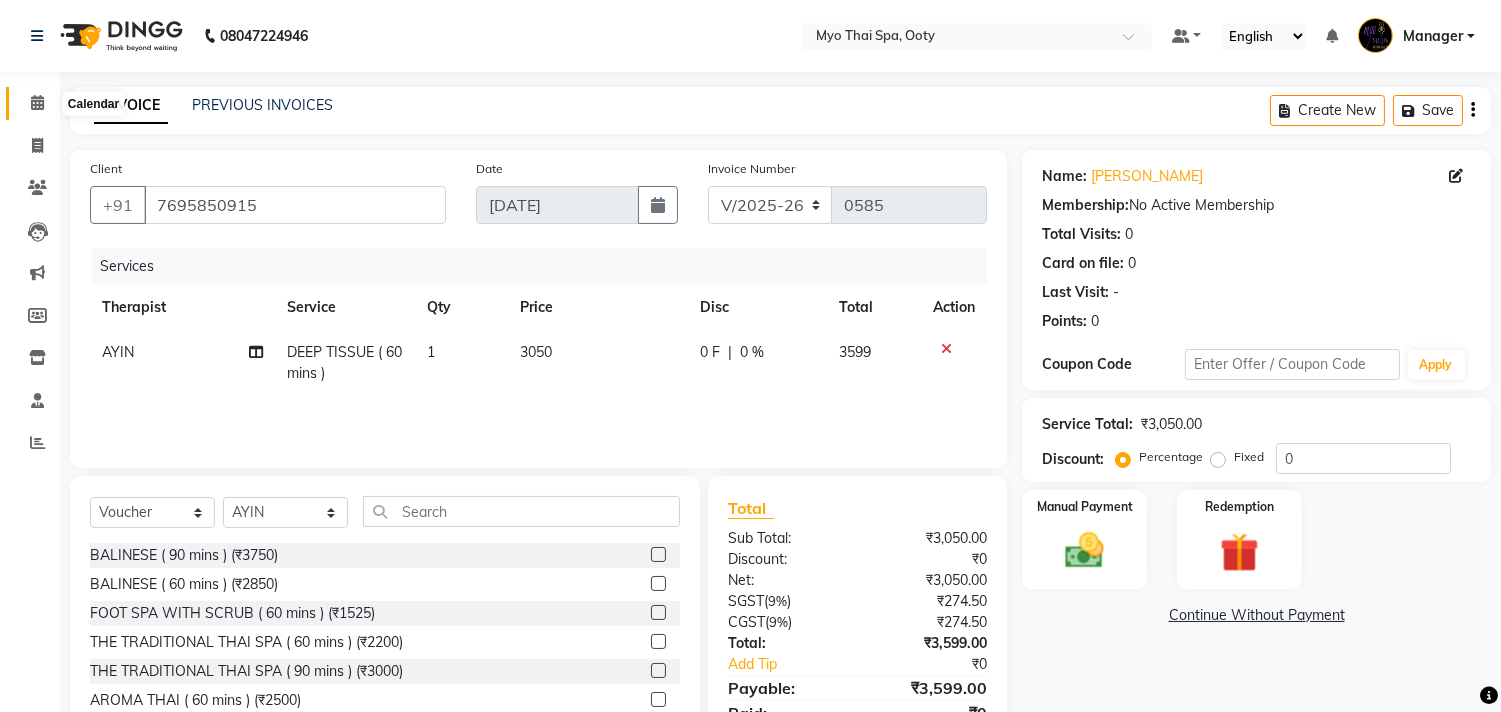 click 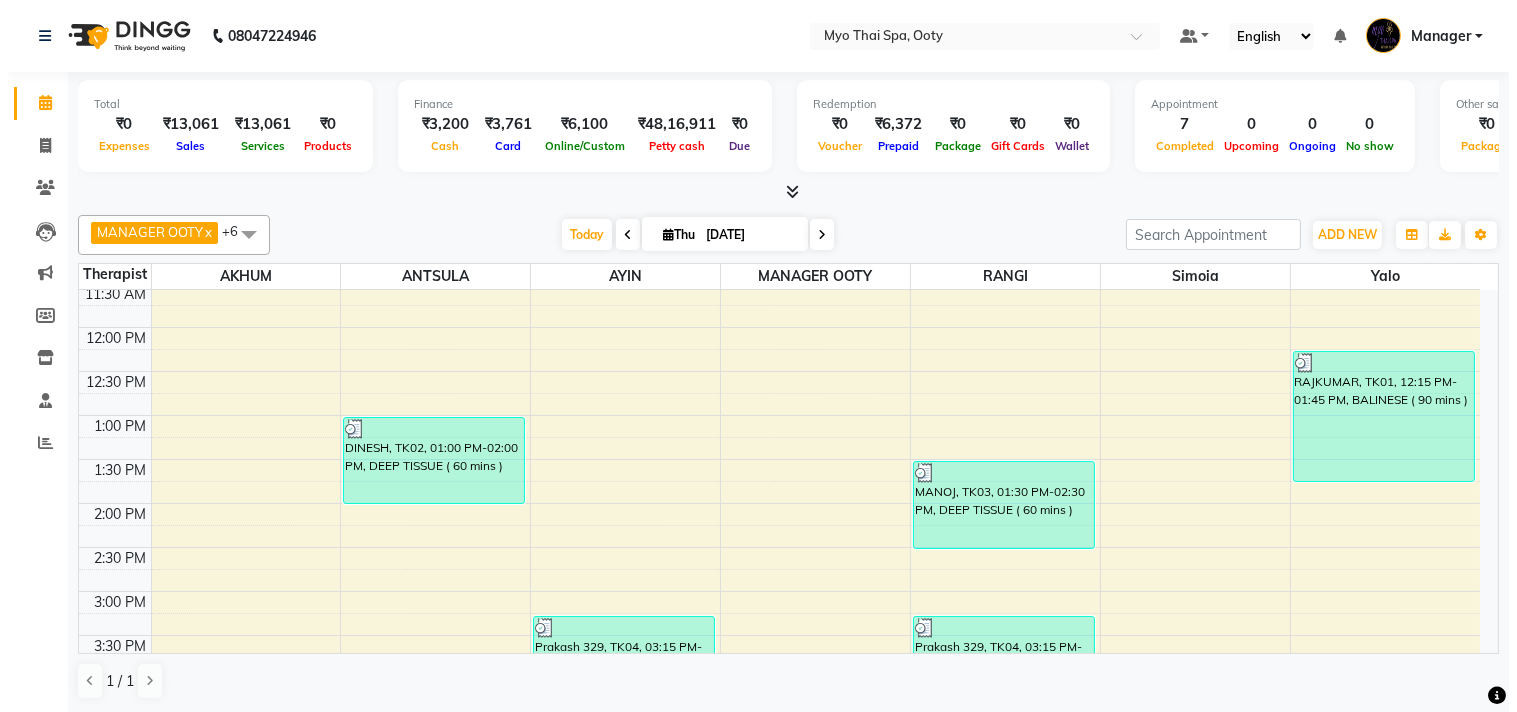 scroll, scrollTop: 444, scrollLeft: 0, axis: vertical 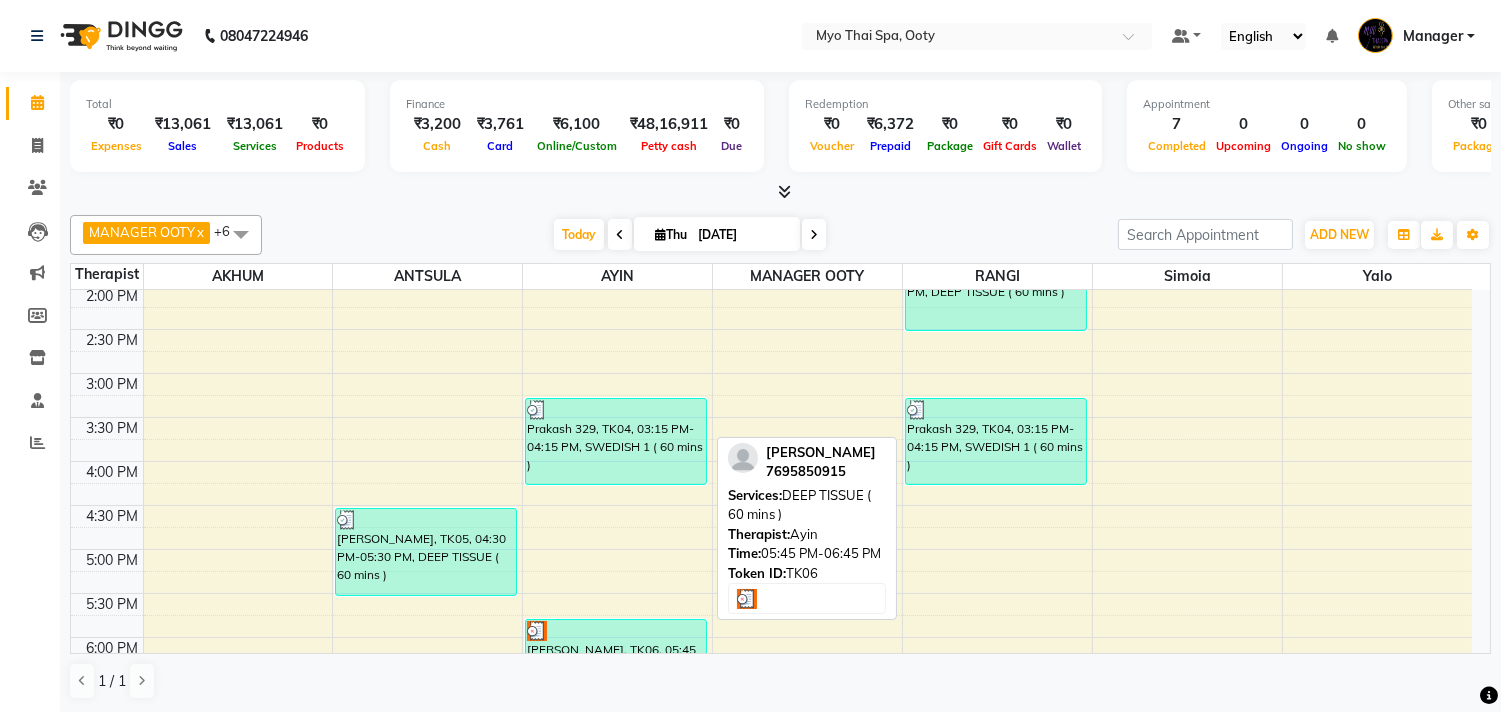 click at bounding box center [616, 631] 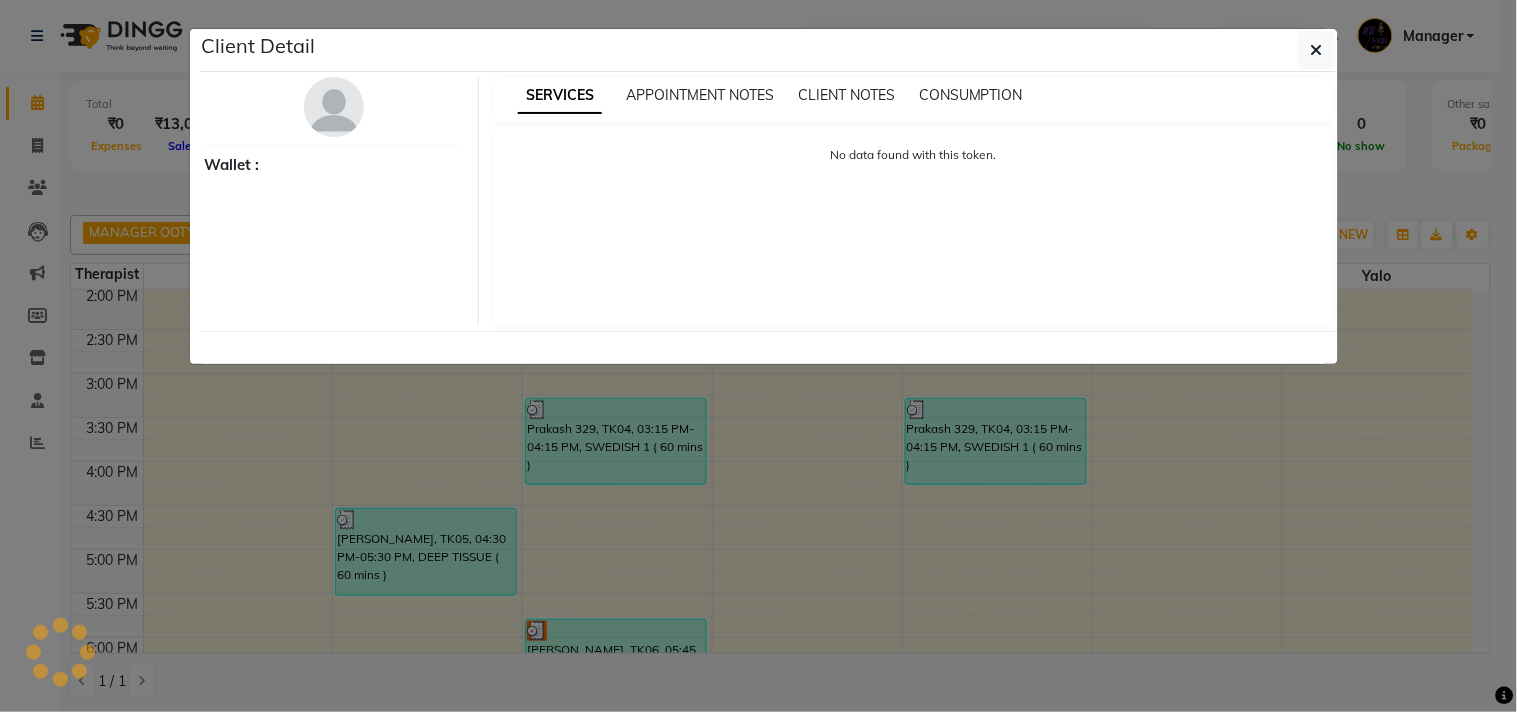 select on "3" 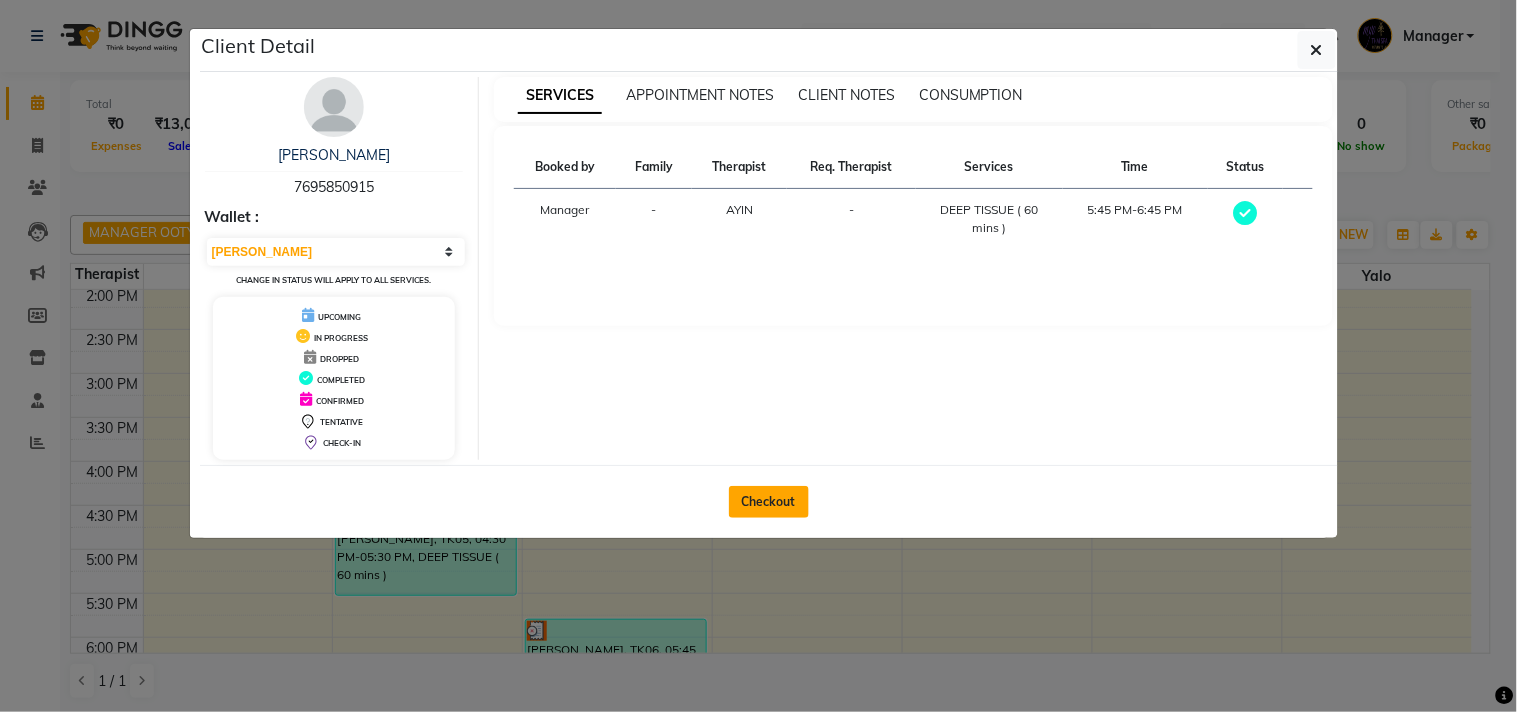 drag, startPoint x: 798, startPoint y: 472, endPoint x: 785, endPoint y: 490, distance: 22.203604 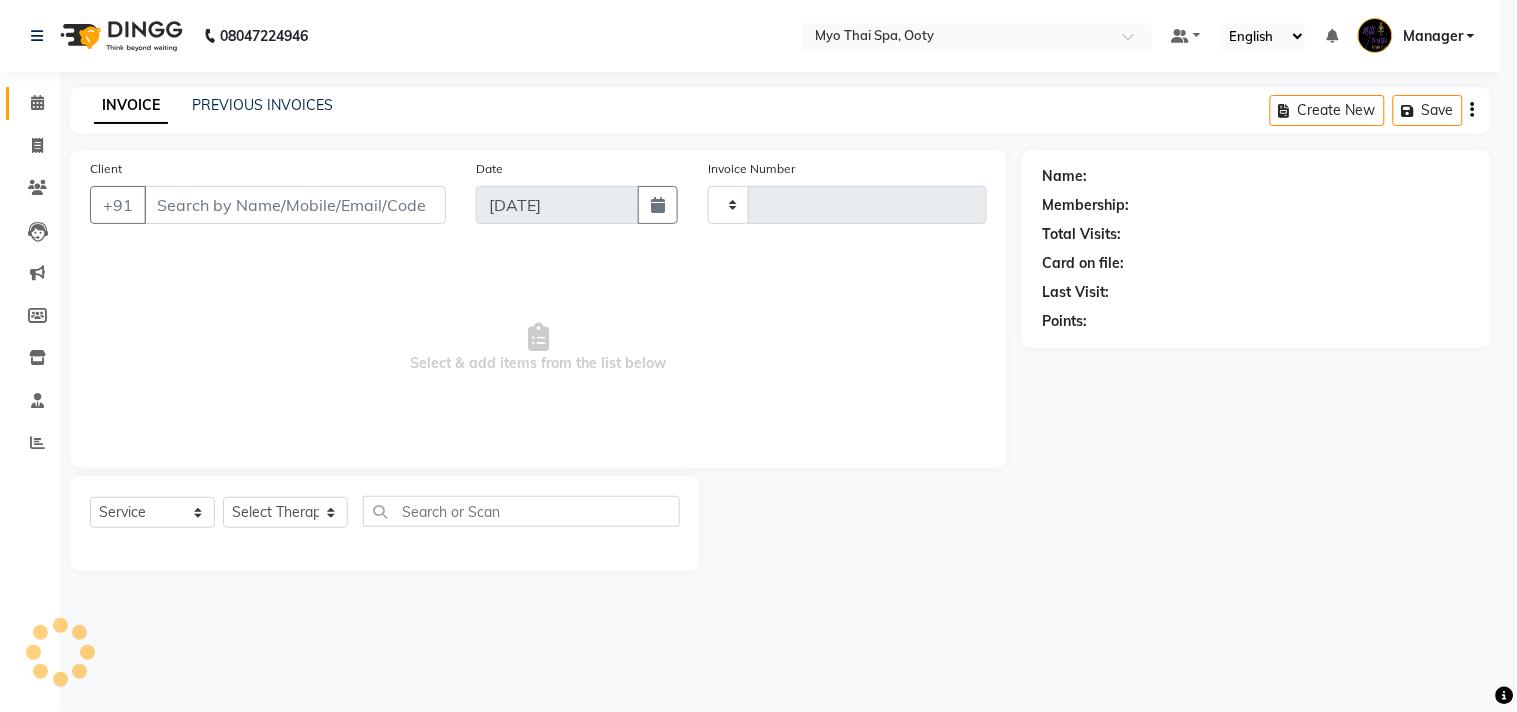 type on "0585" 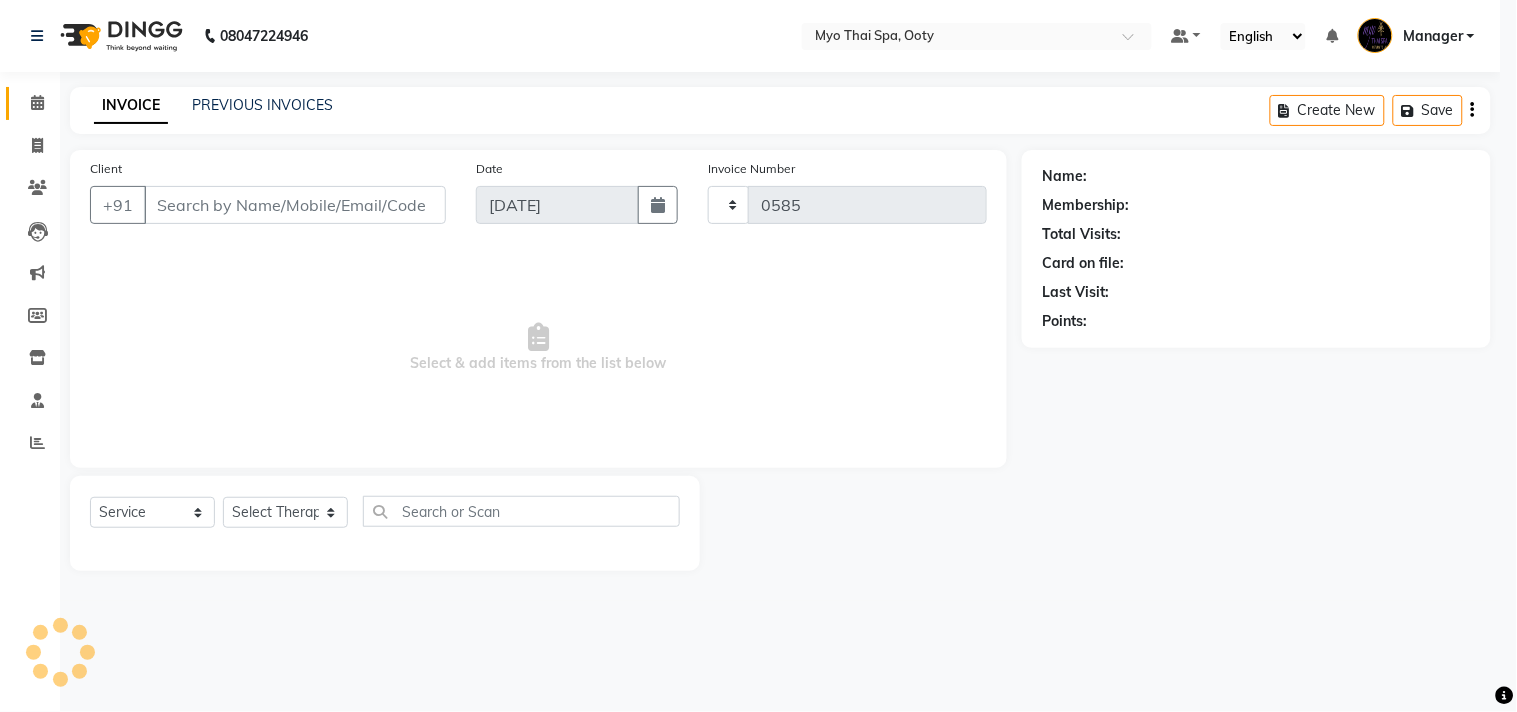 select on "558" 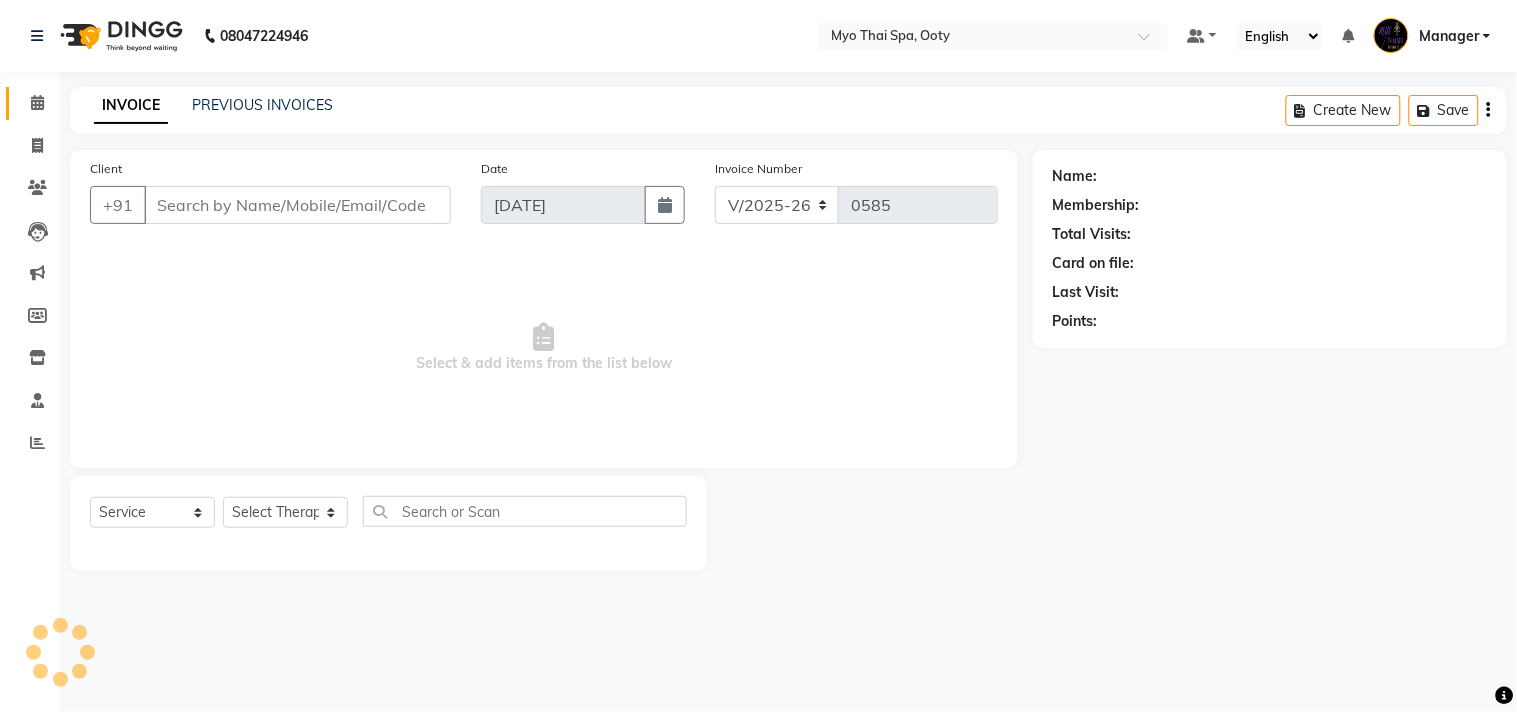 select on "V" 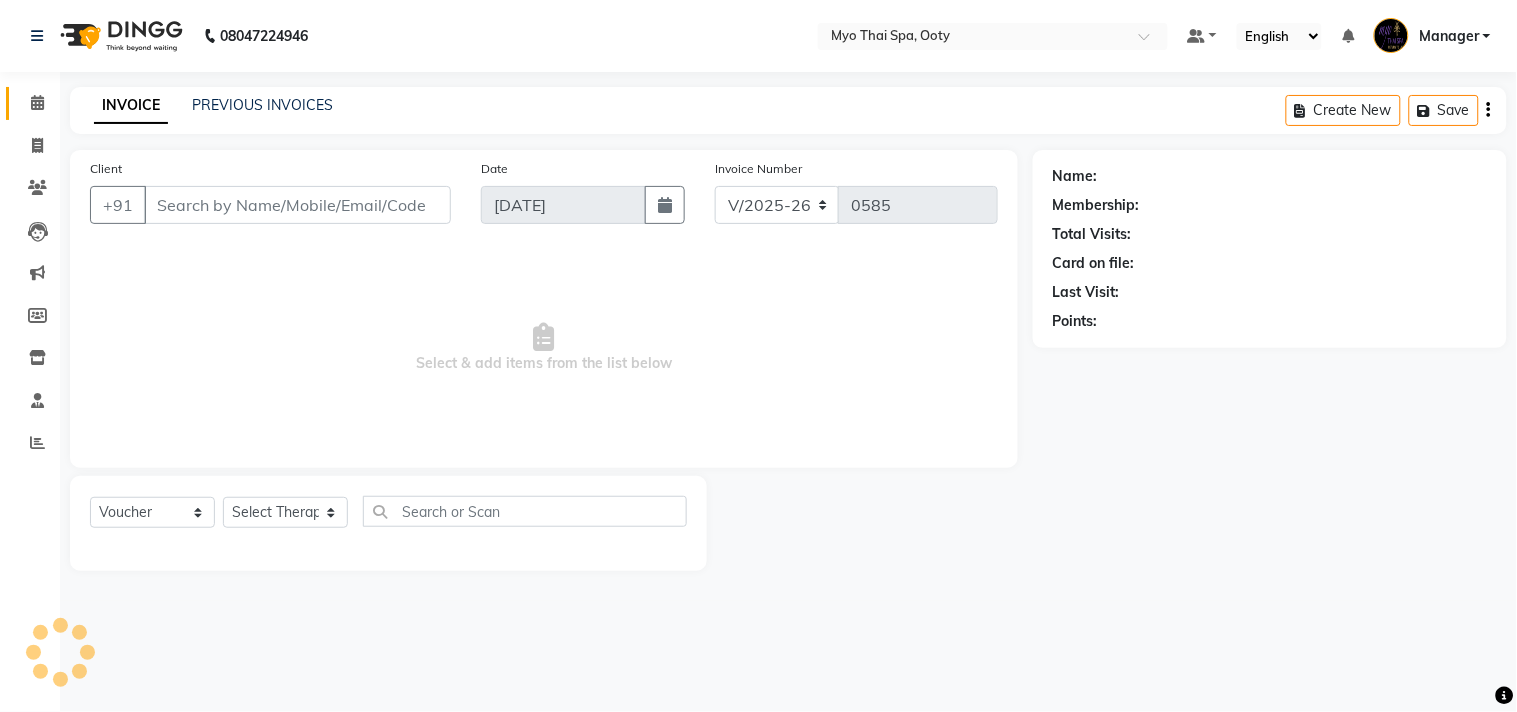 type on "7695850915" 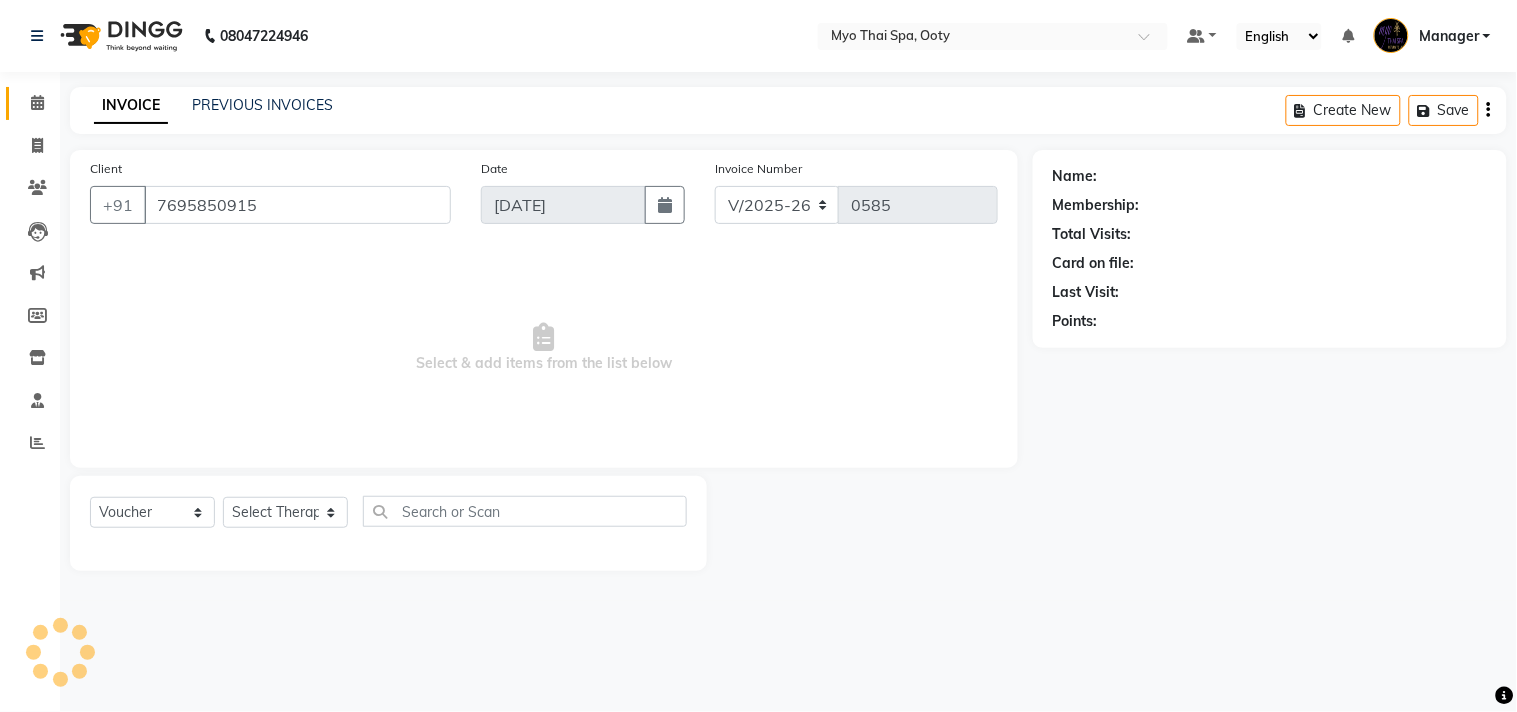 select on "84004" 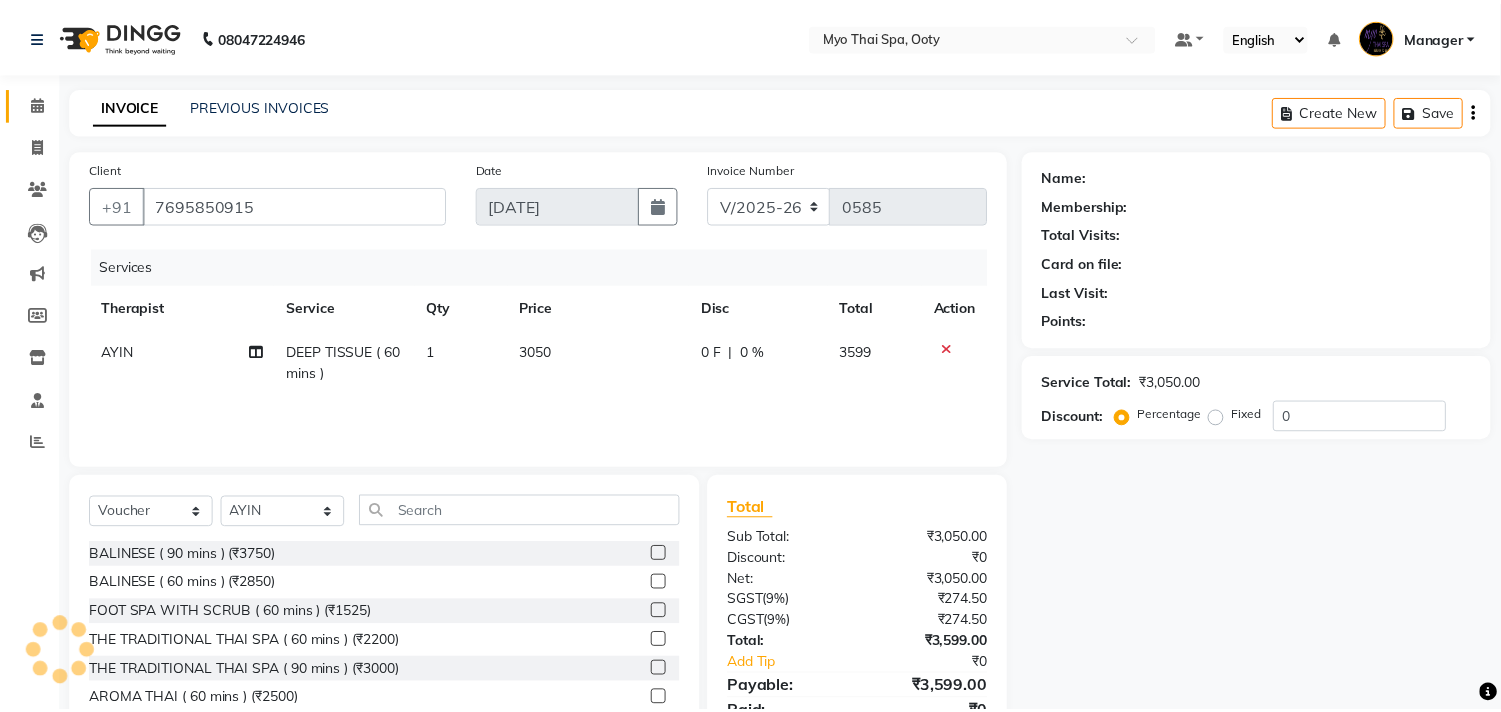 scroll, scrollTop: 88, scrollLeft: 0, axis: vertical 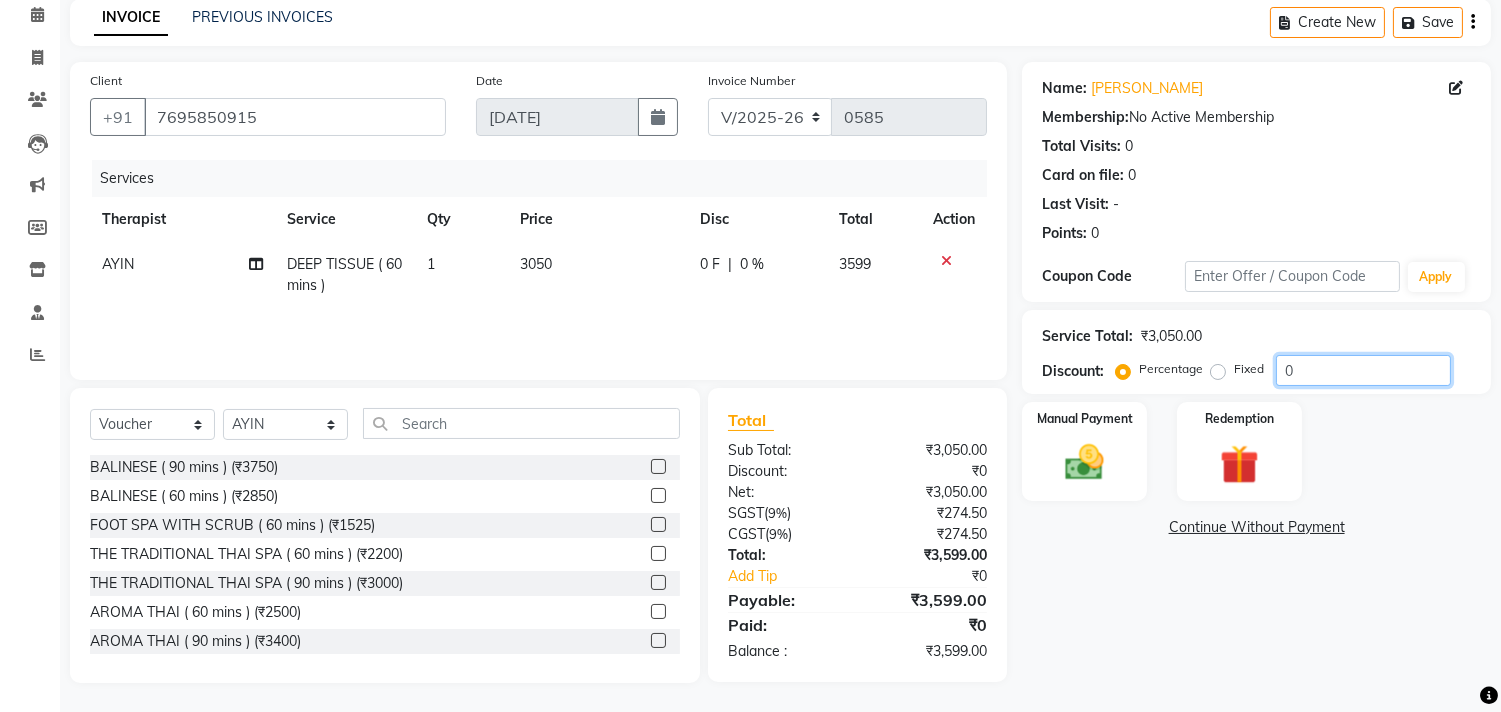 click on "0" 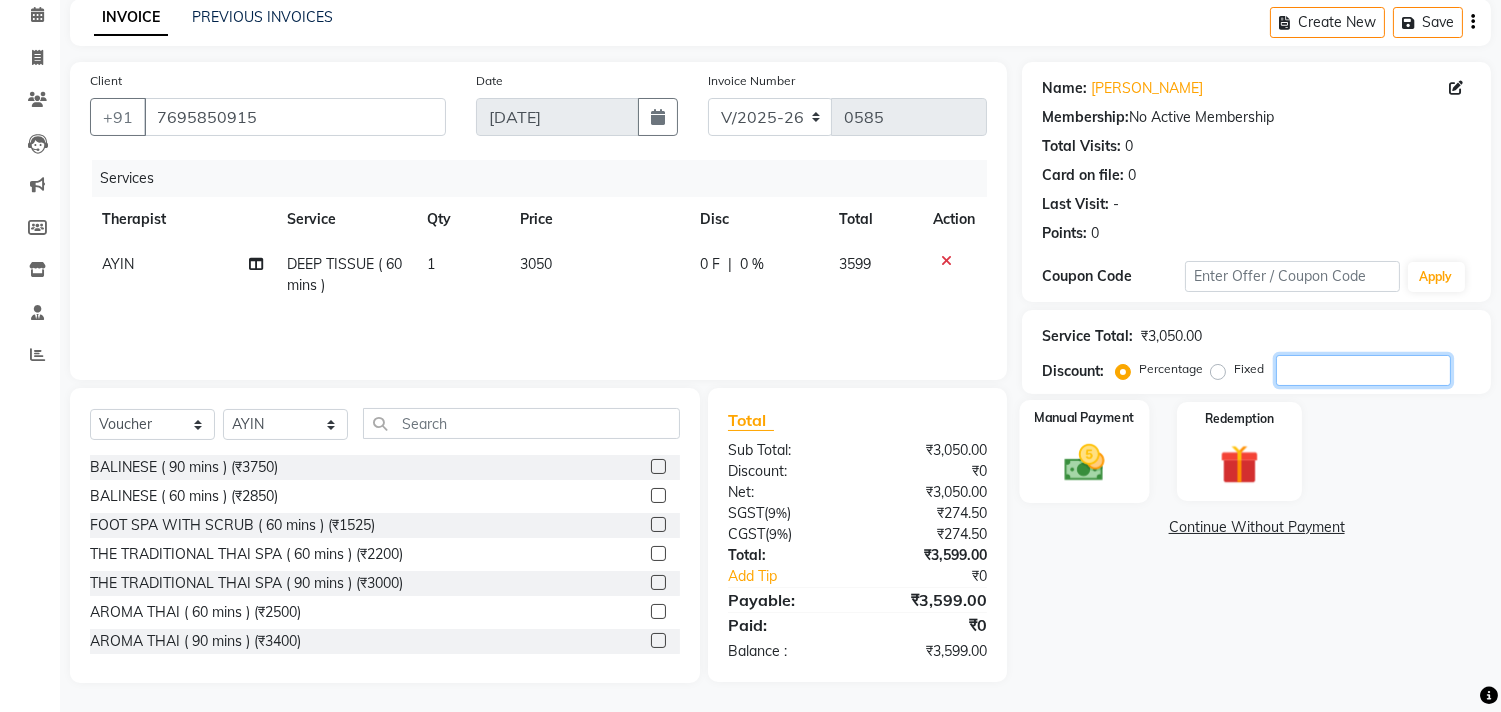type 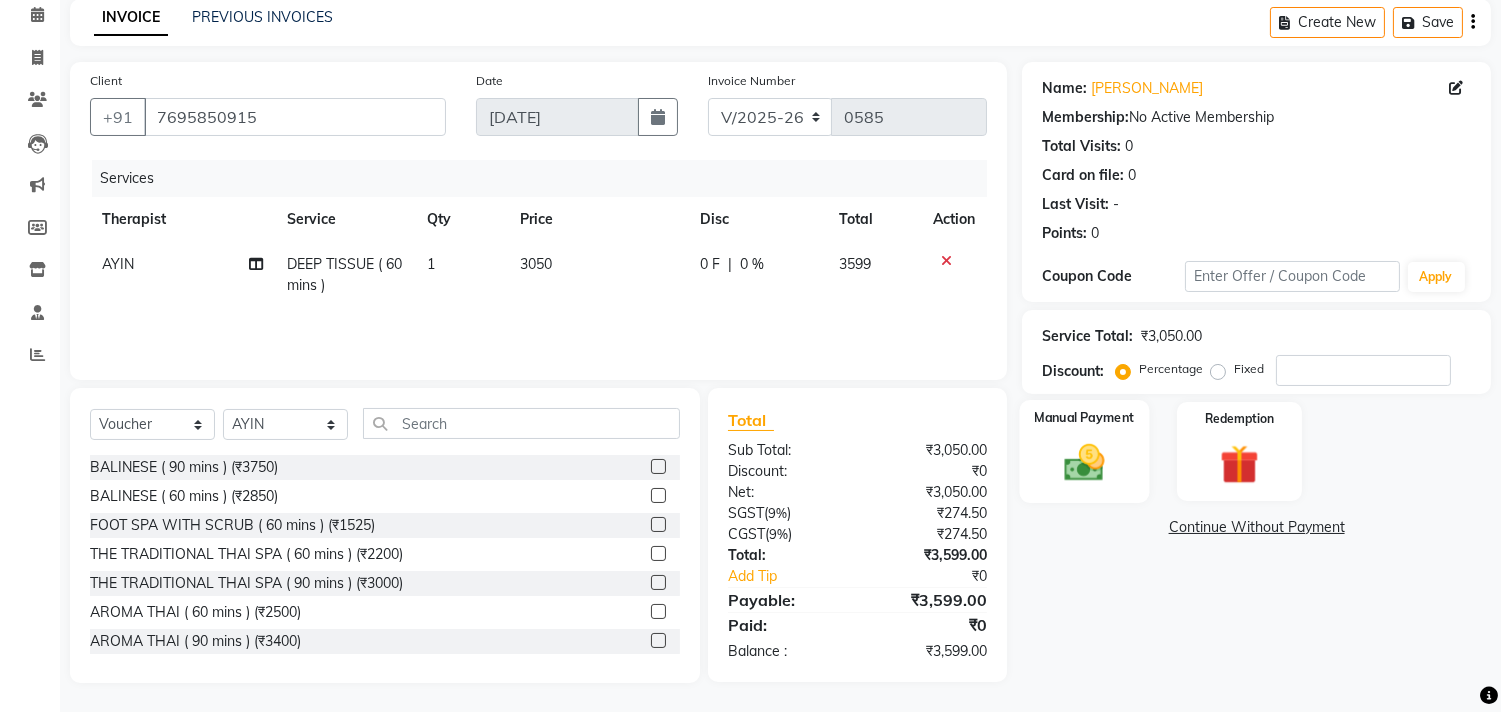 click 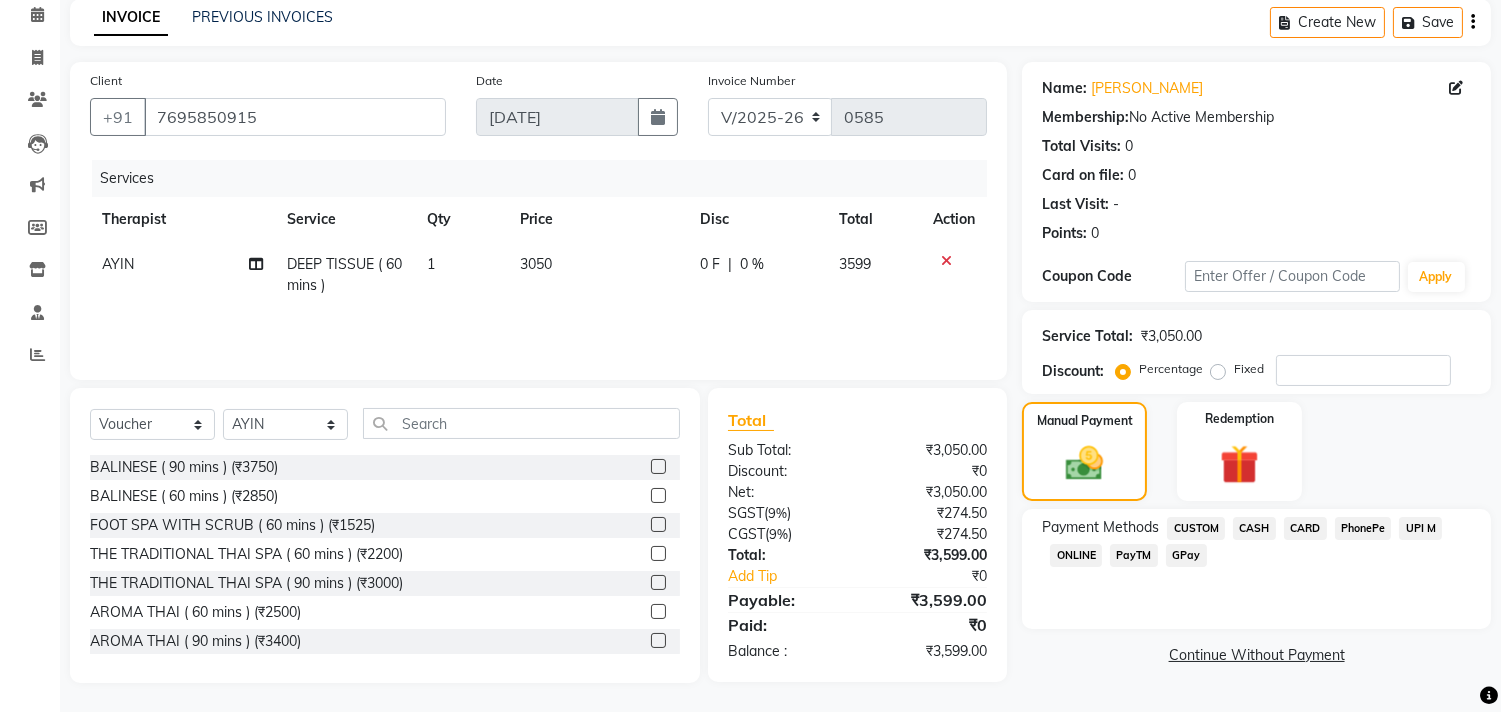 click on "CARD" 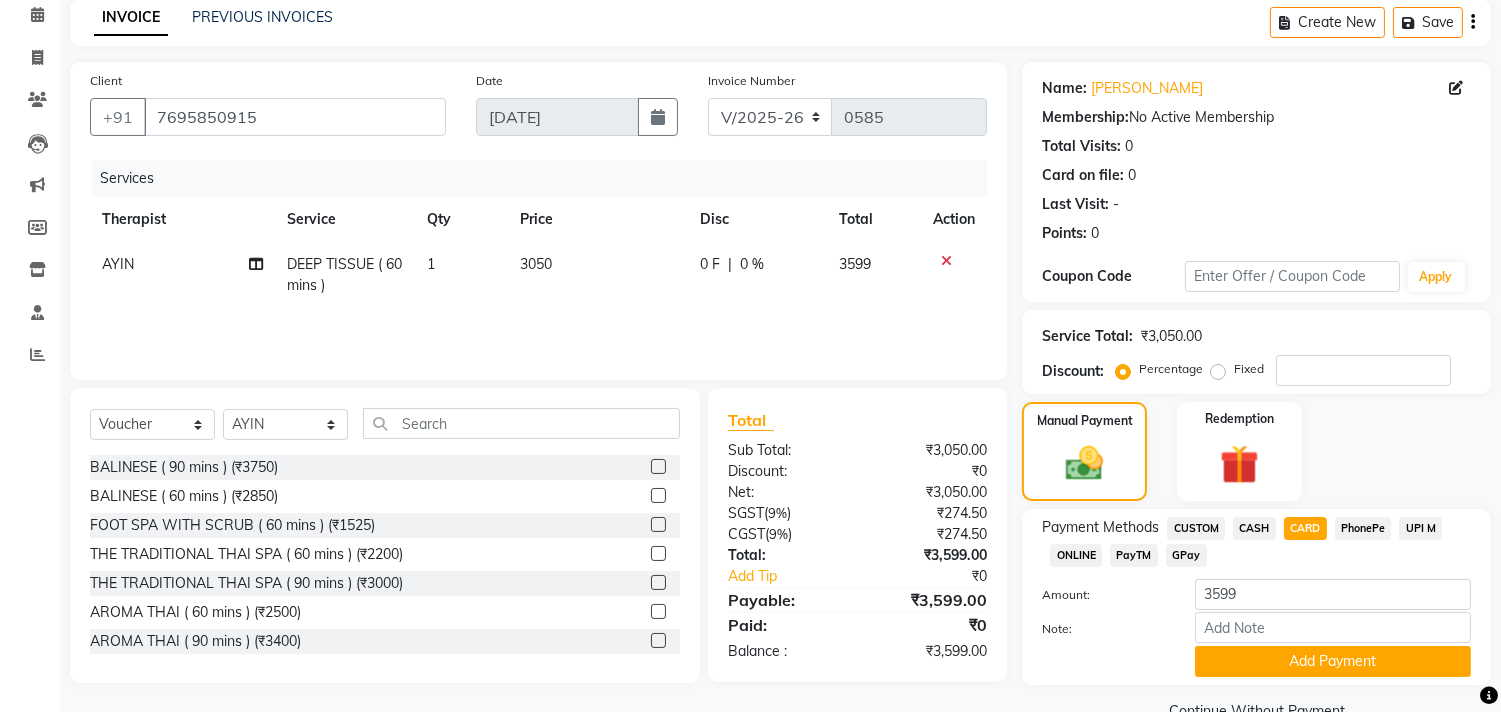 scroll, scrollTop: 132, scrollLeft: 0, axis: vertical 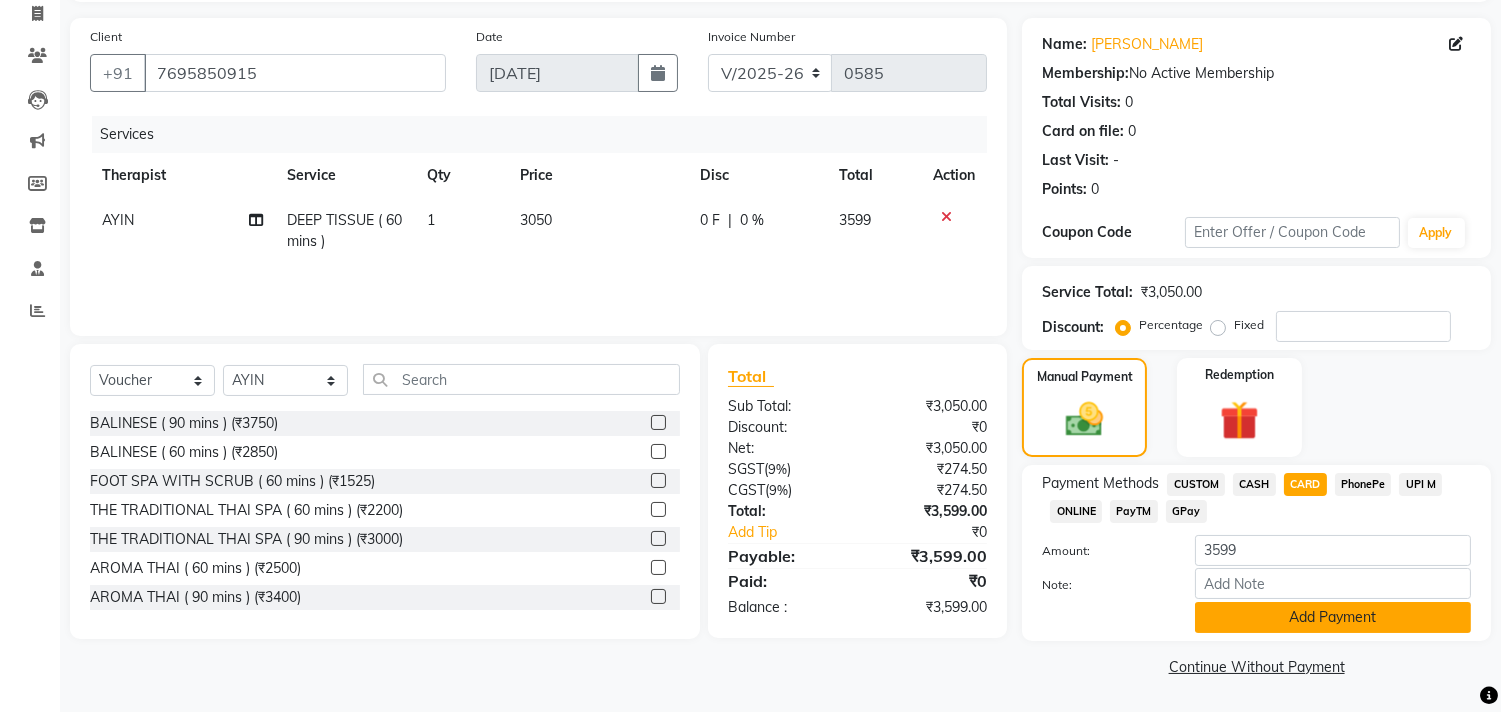 click on "Add Payment" 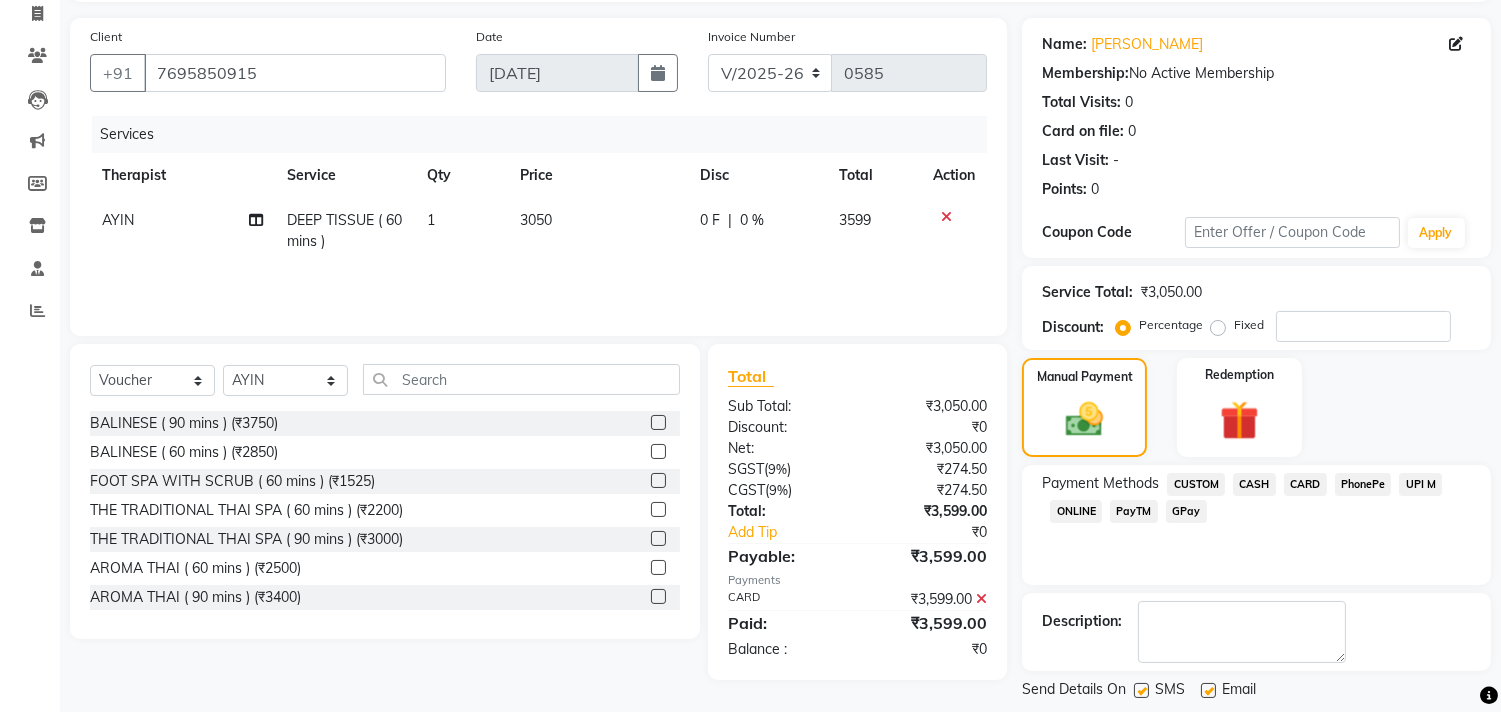 scroll, scrollTop: 227, scrollLeft: 0, axis: vertical 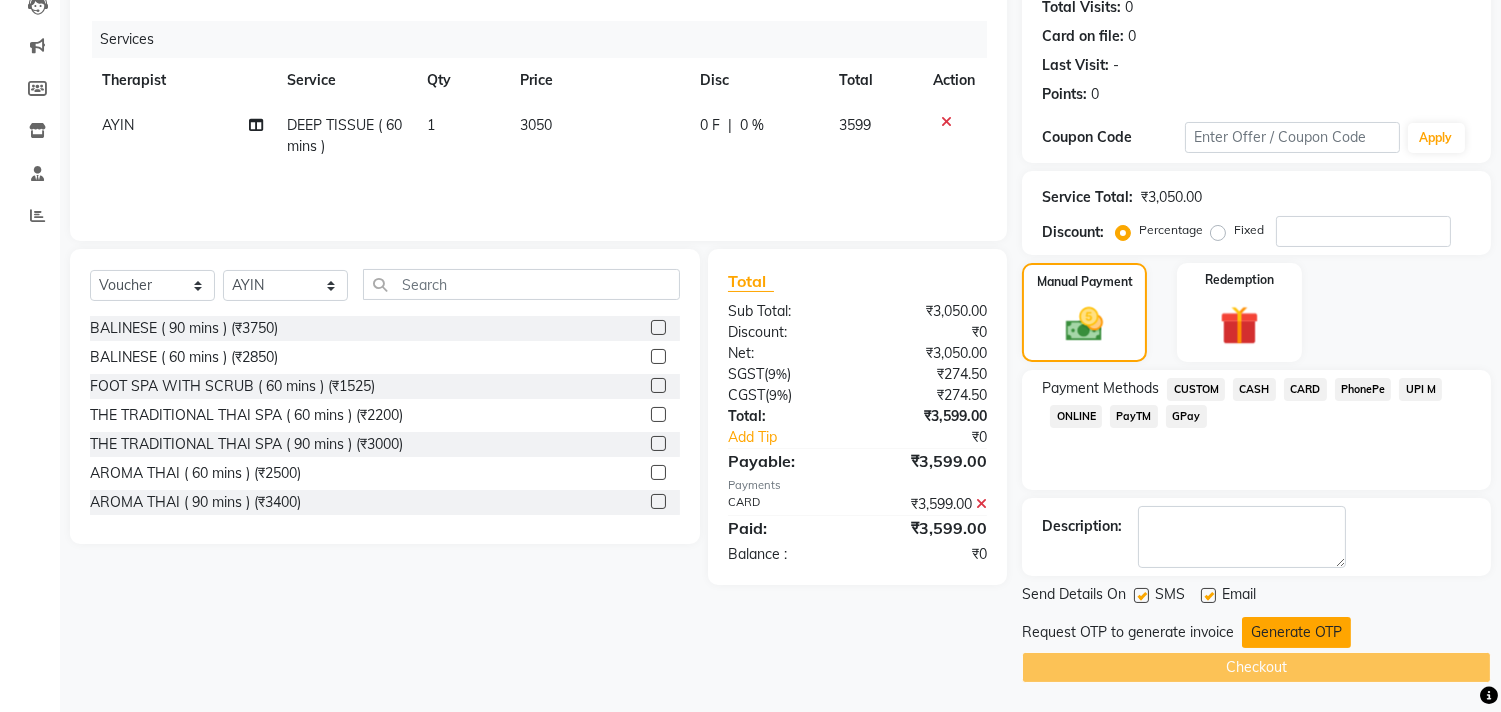 drag, startPoint x: 1282, startPoint y: 607, endPoint x: 1278, endPoint y: 635, distance: 28.284271 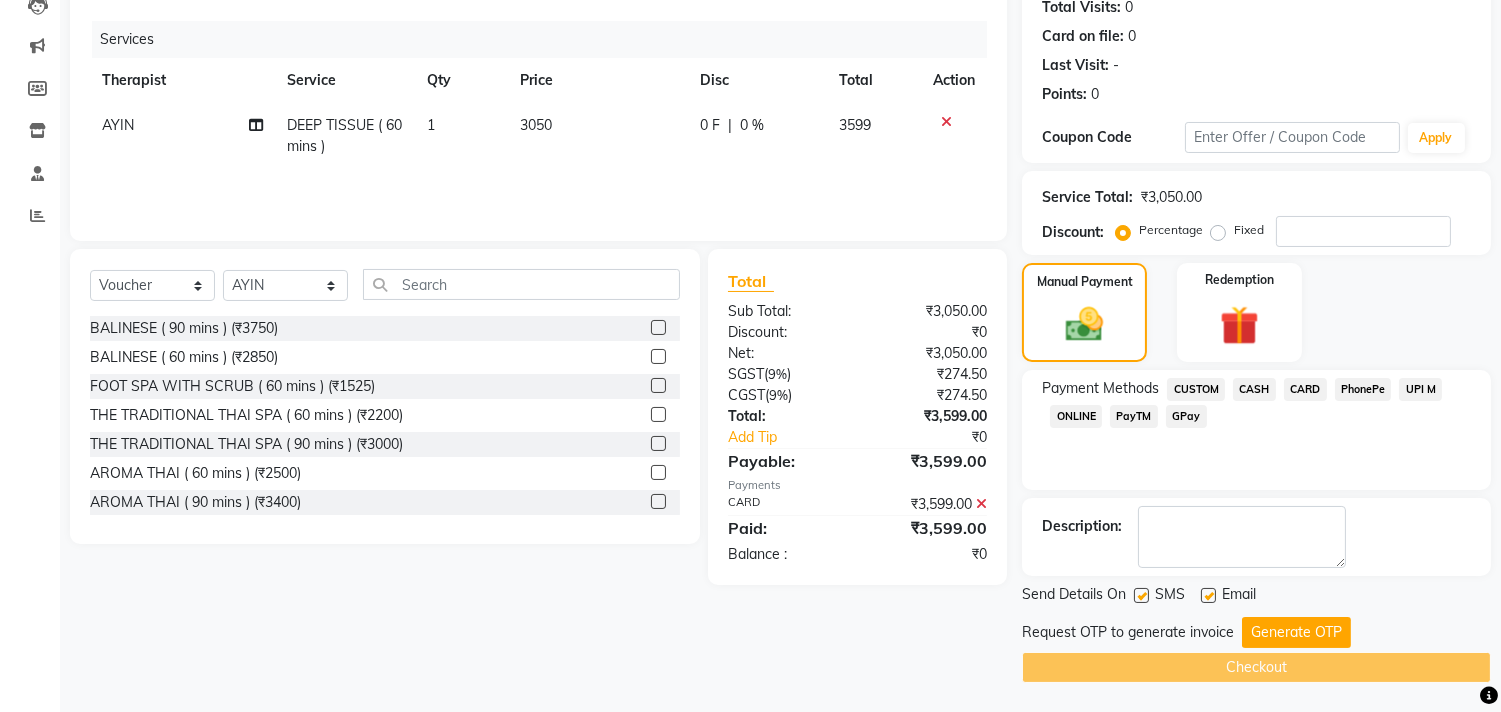 click on "Generate OTP" 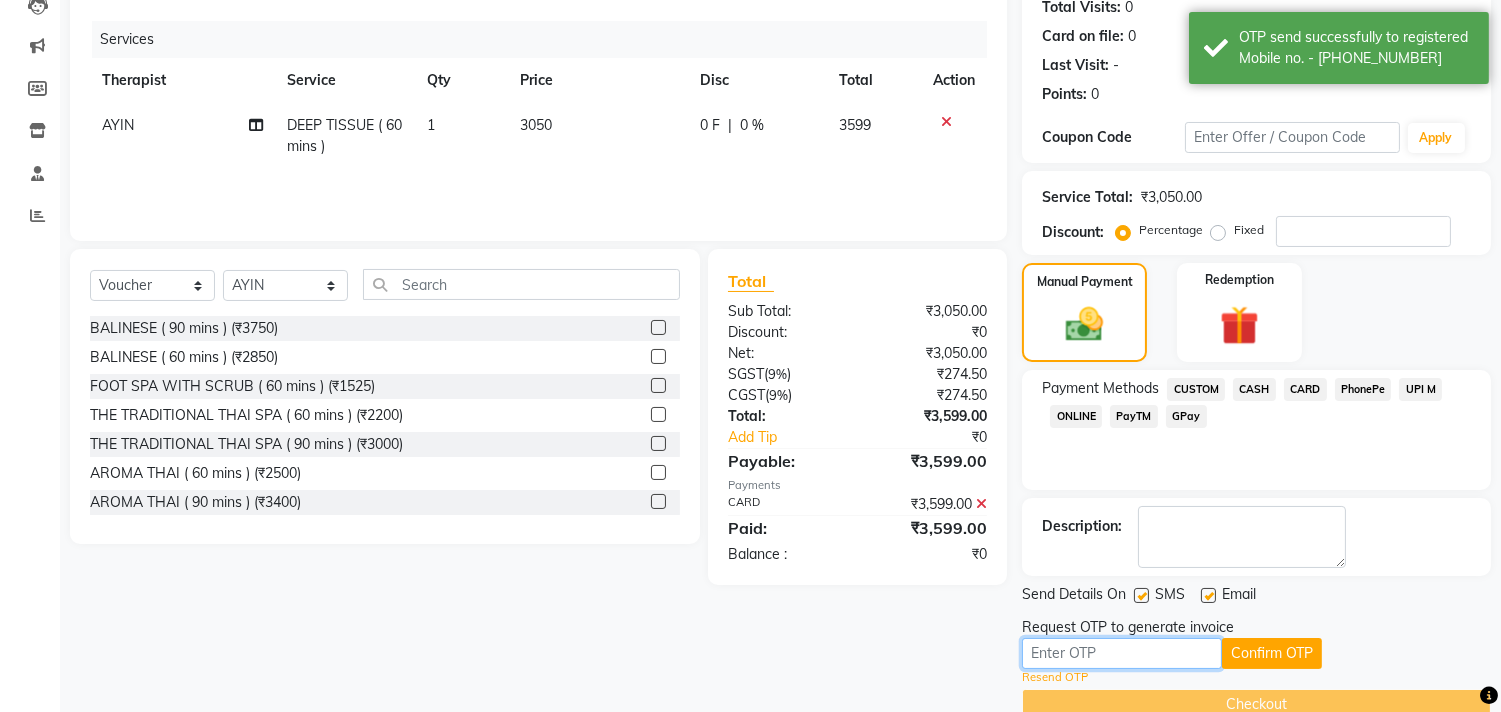 click at bounding box center (1122, 653) 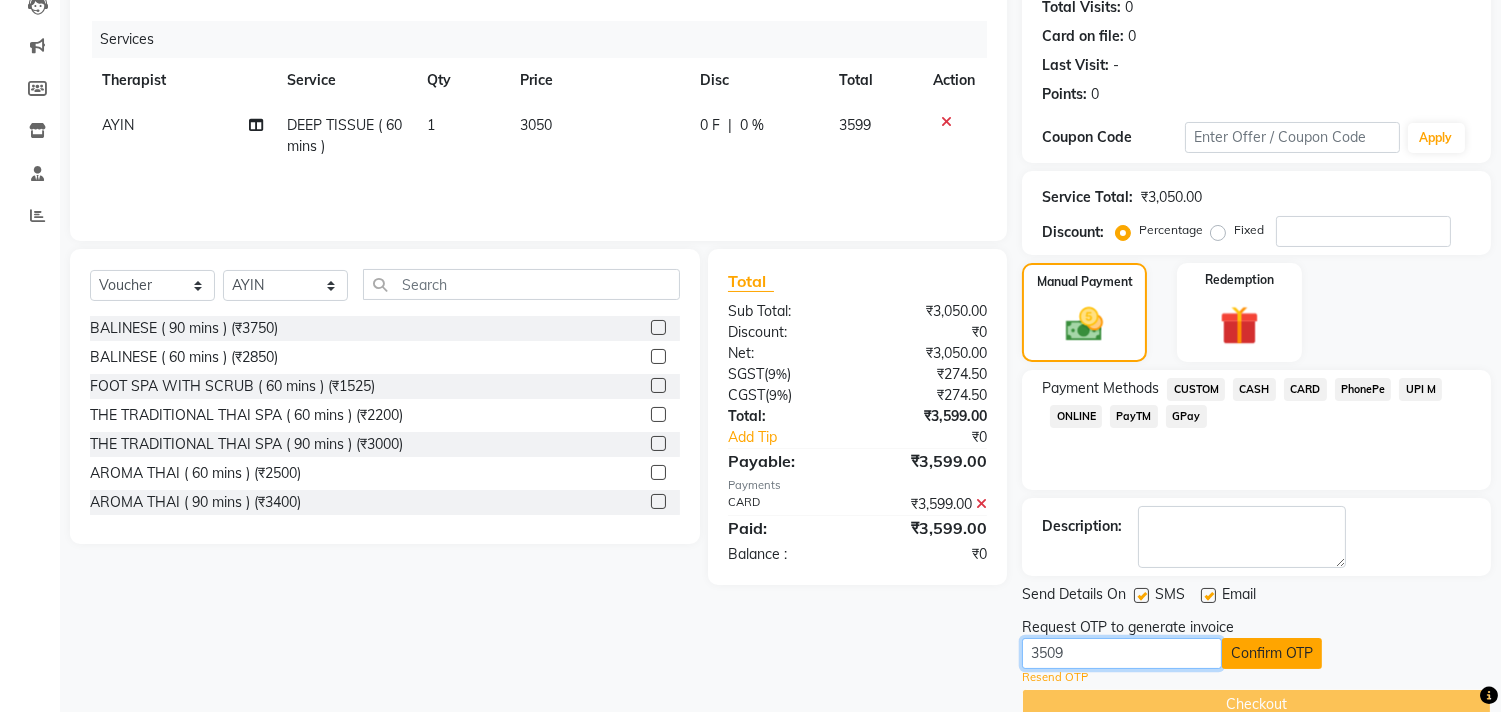 type on "3509" 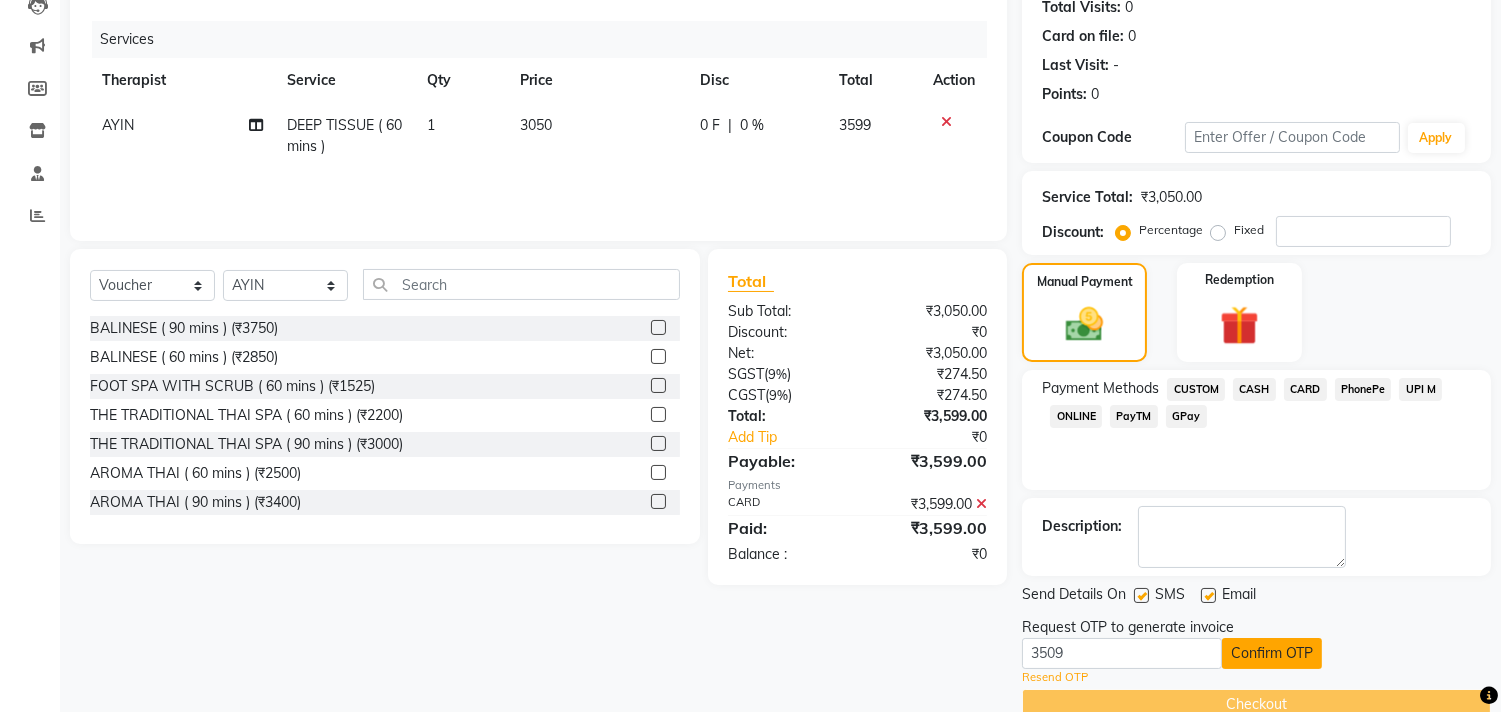 click on "Confirm OTP" 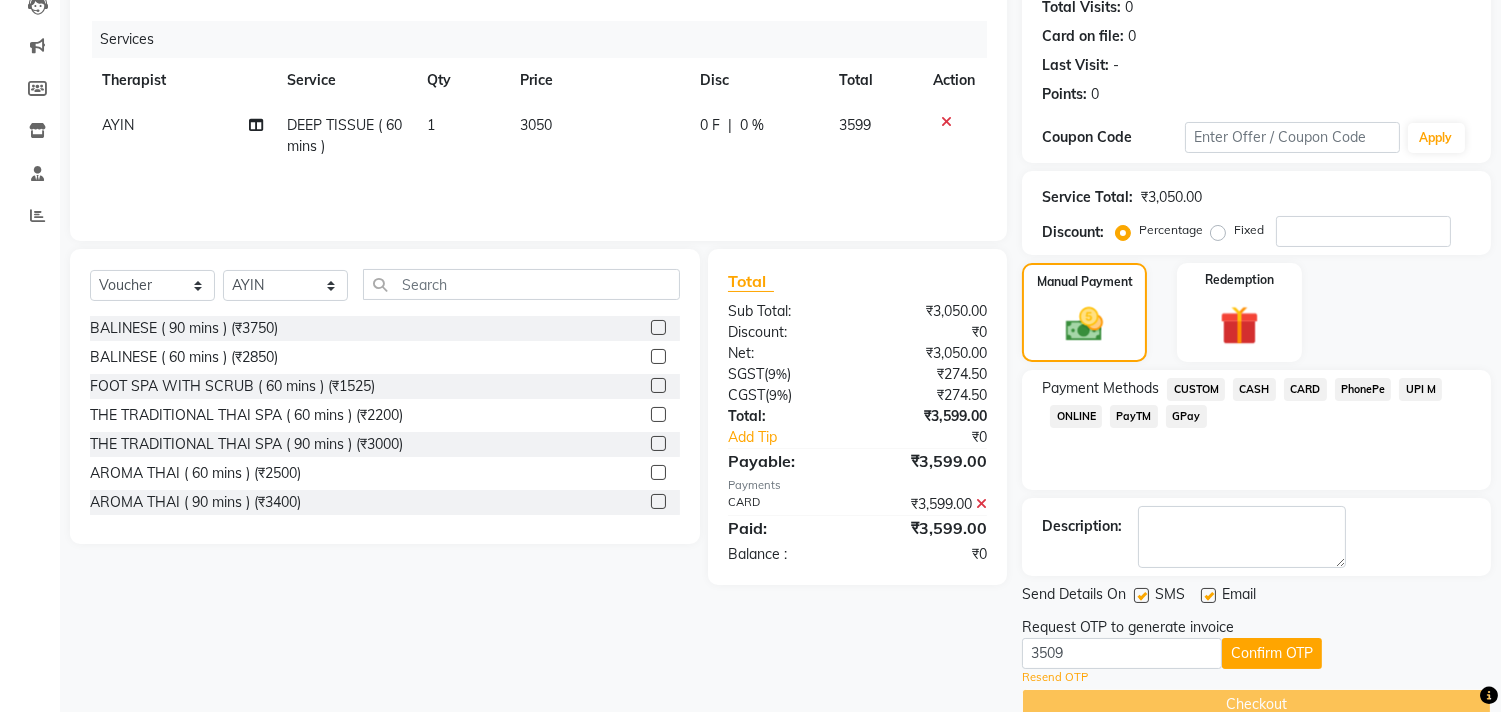 scroll, scrollTop: 187, scrollLeft: 0, axis: vertical 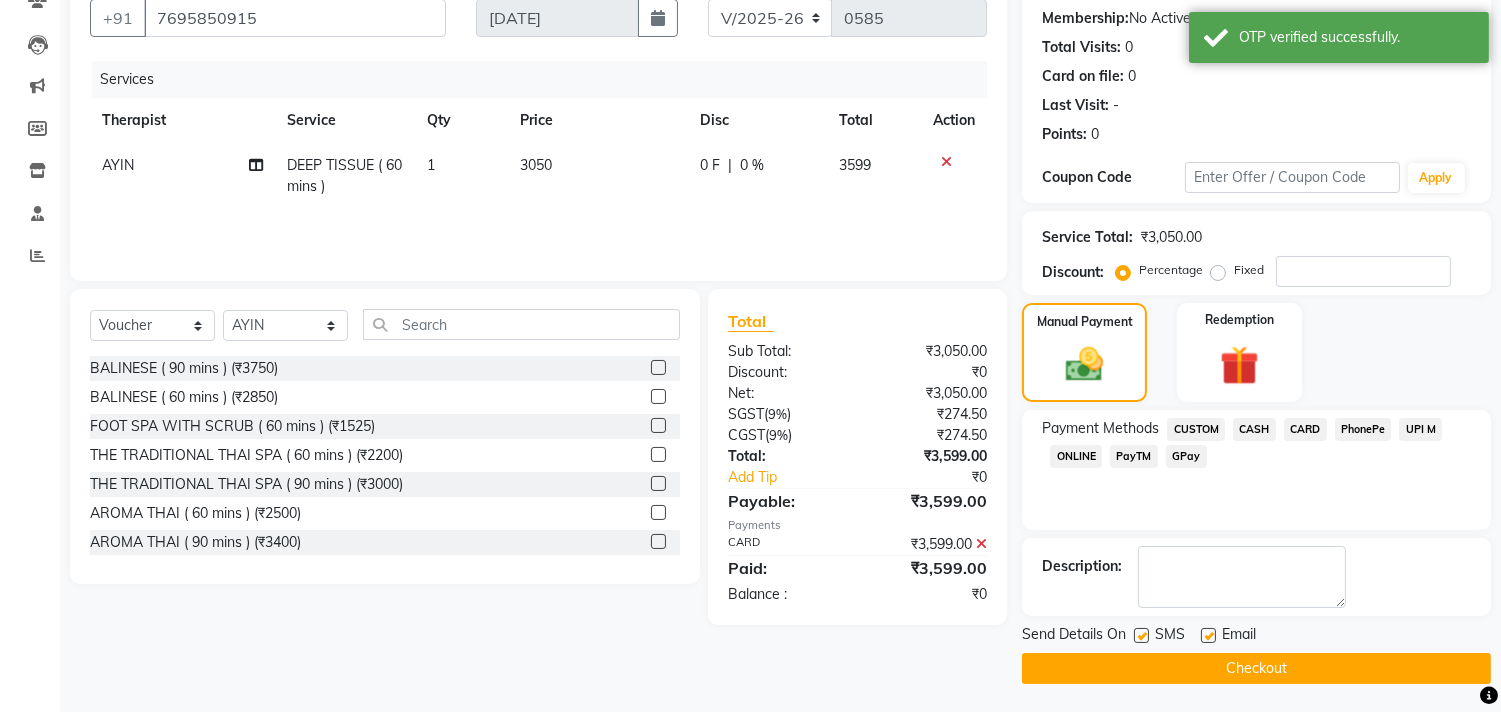 click on "Checkout" 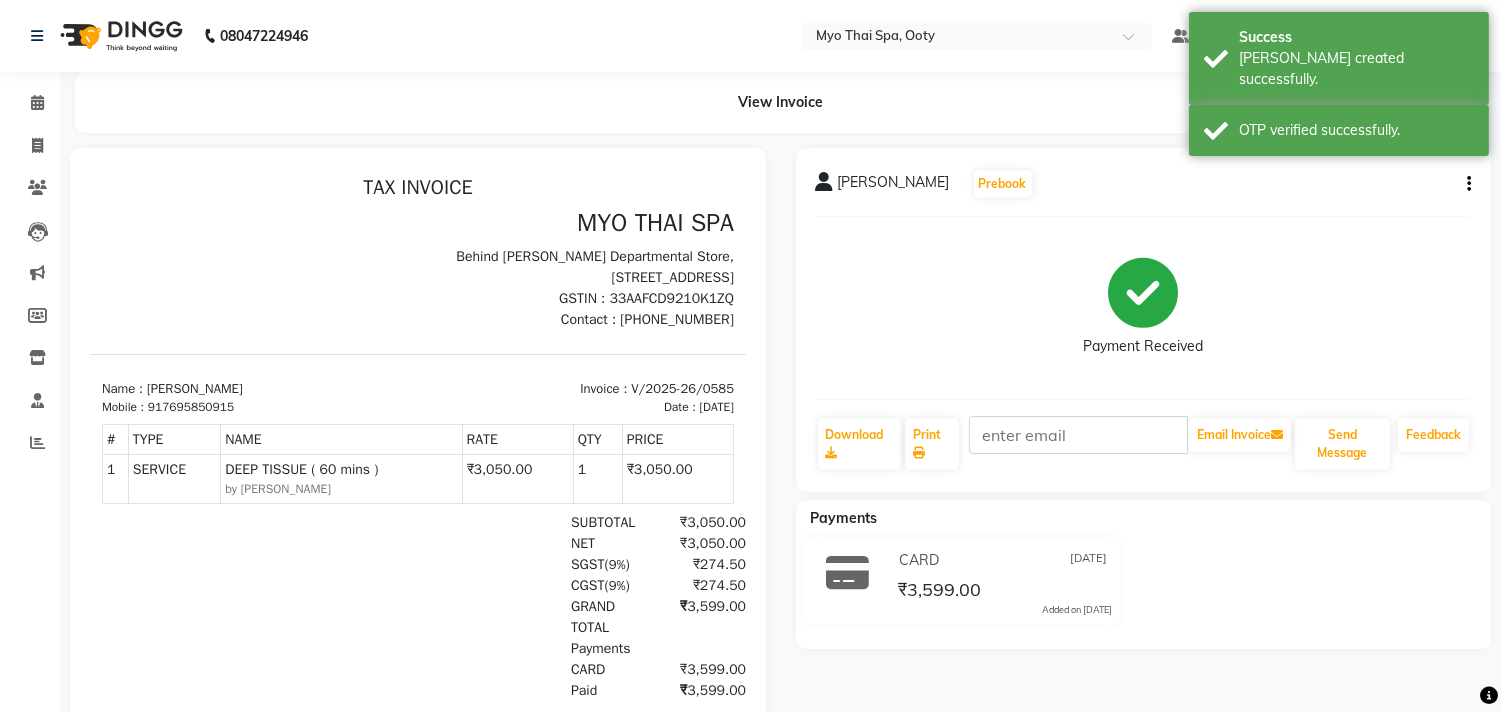 scroll, scrollTop: 36, scrollLeft: 0, axis: vertical 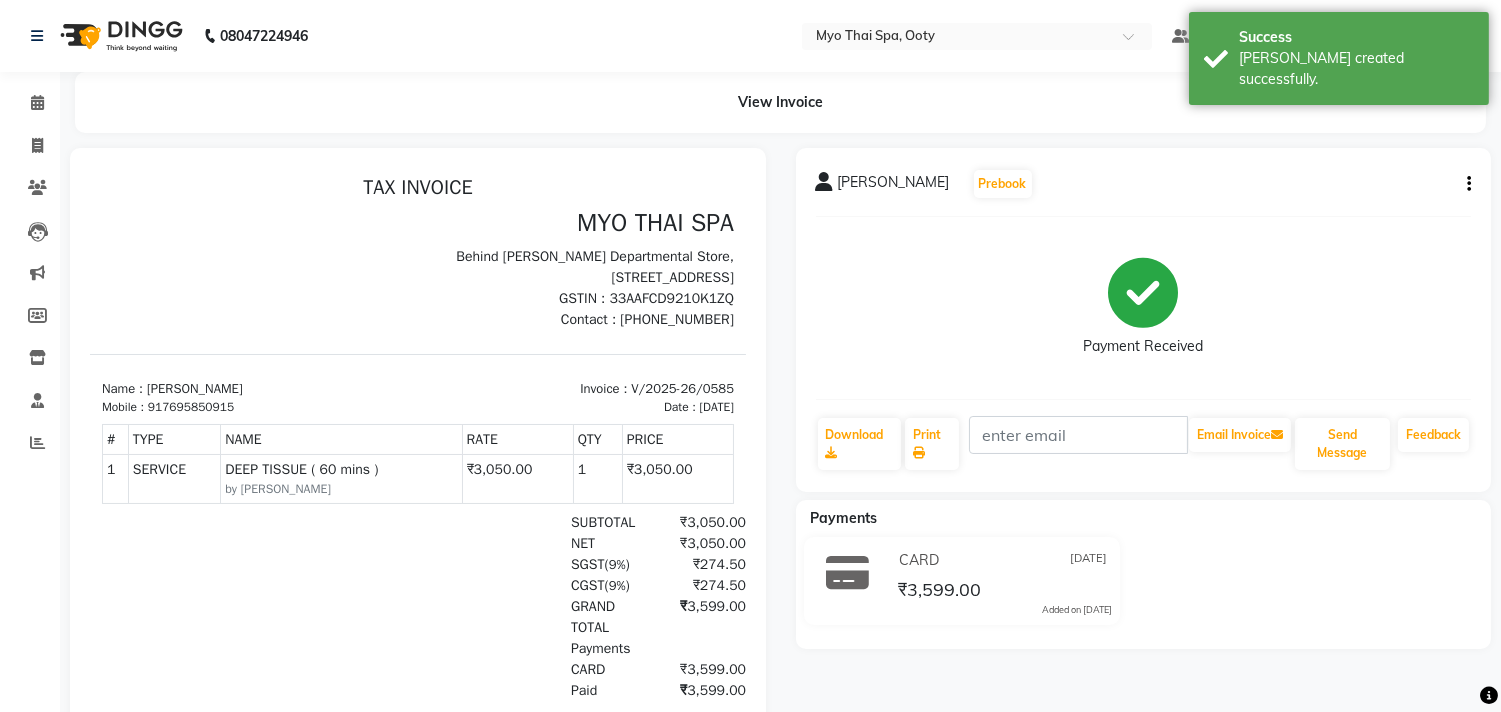 select on "service" 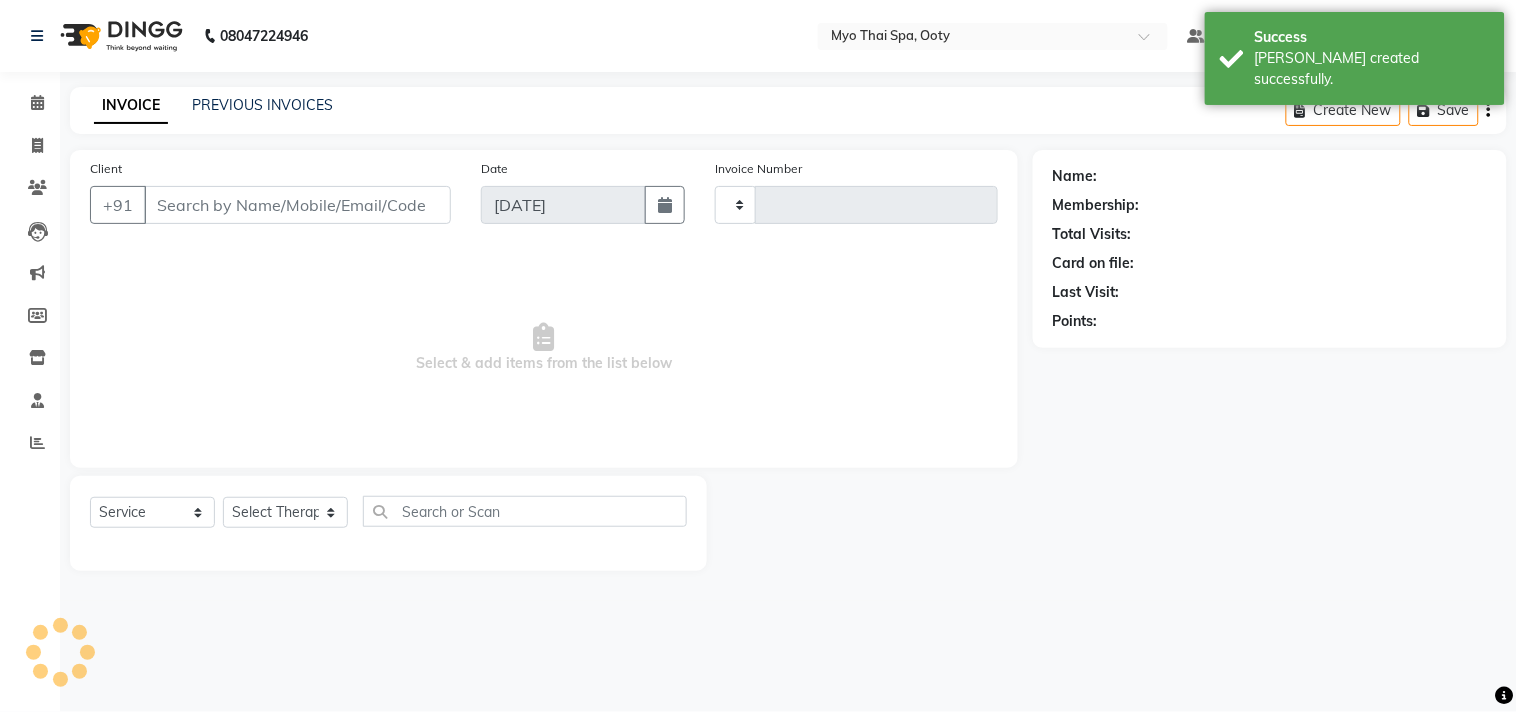 type on "0586" 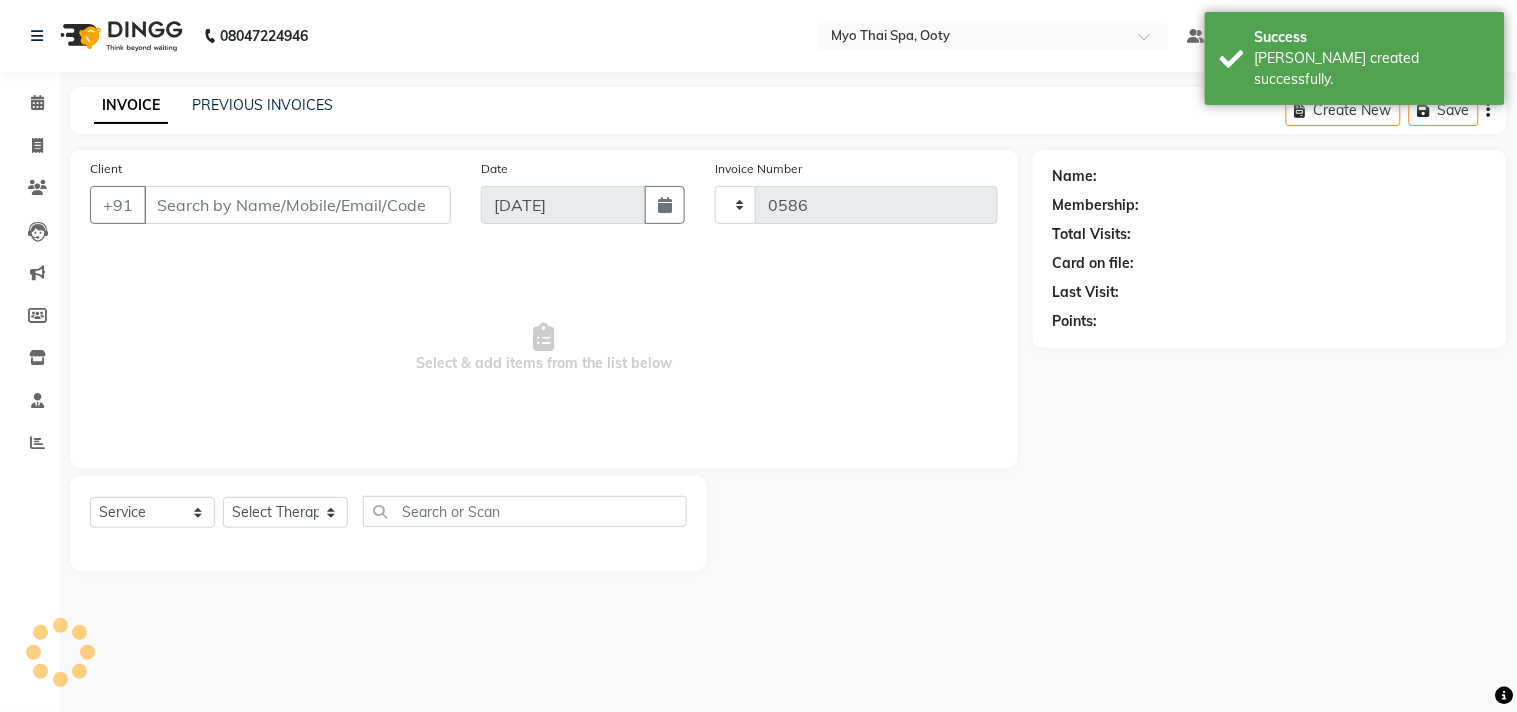 select on "558" 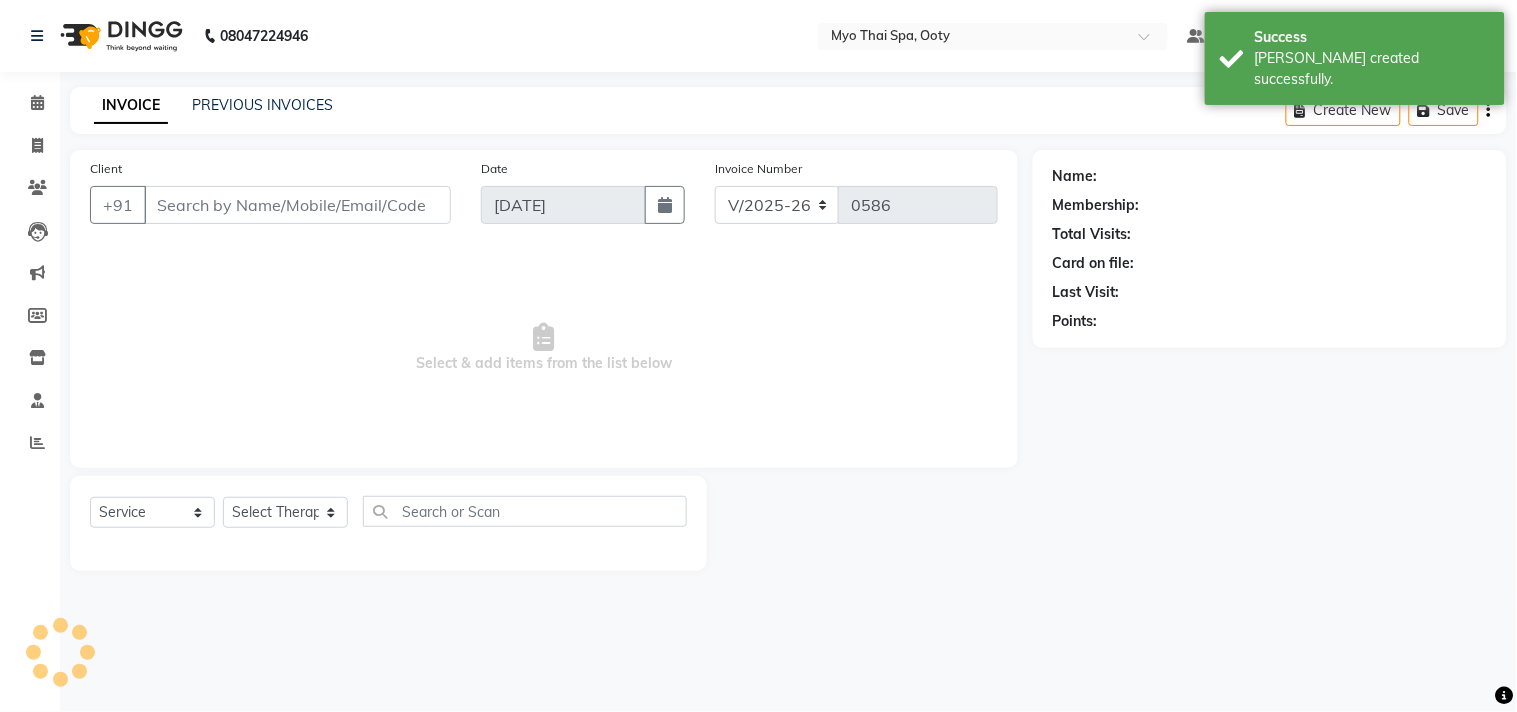 select on "V" 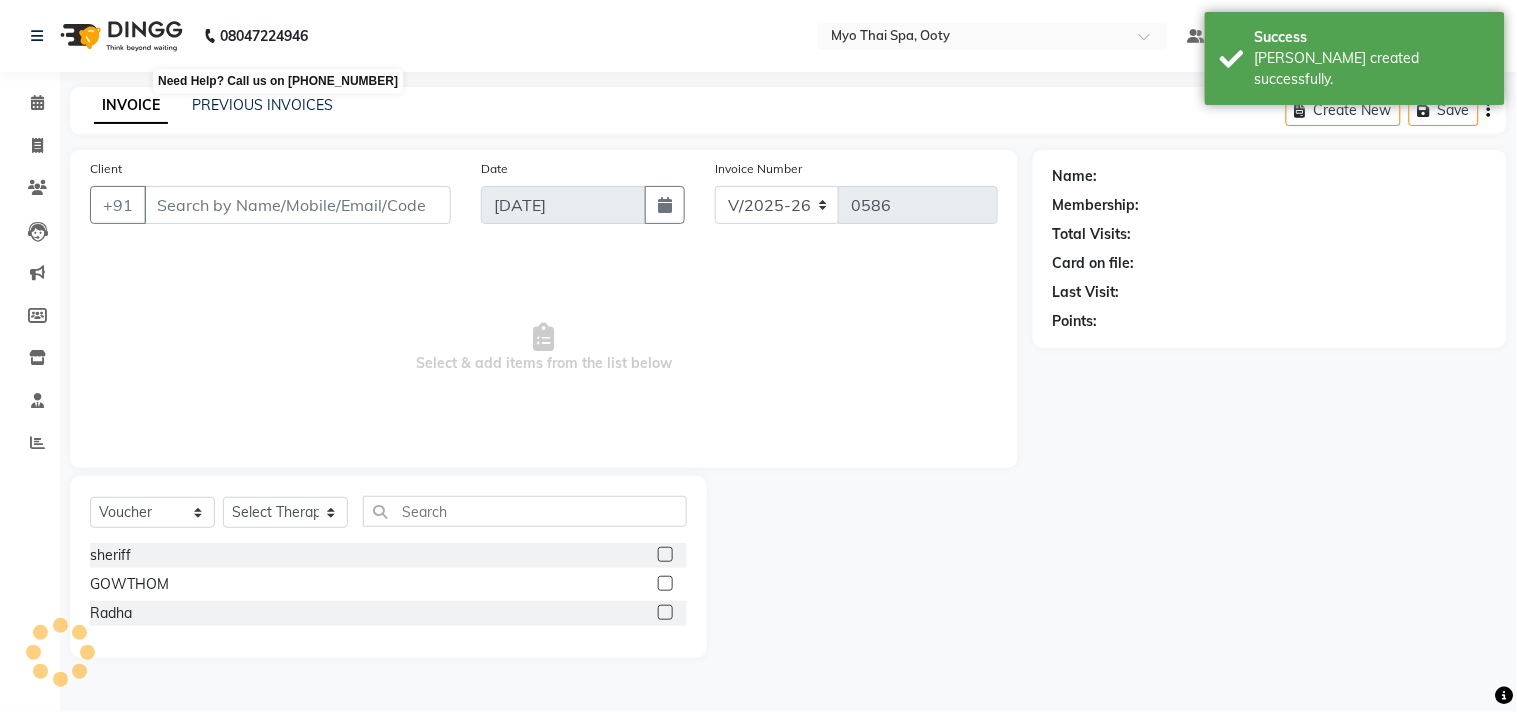 type on "7695850915" 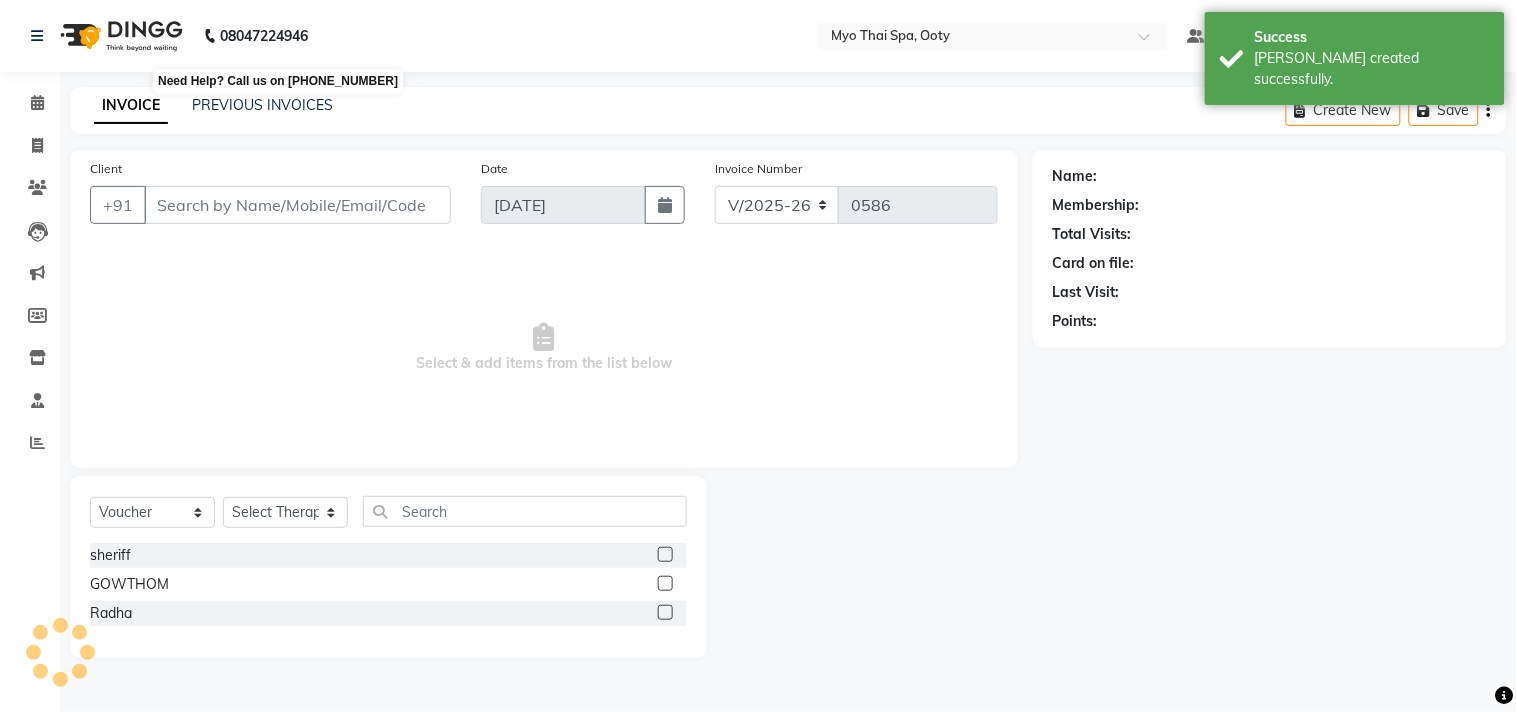 select on "84004" 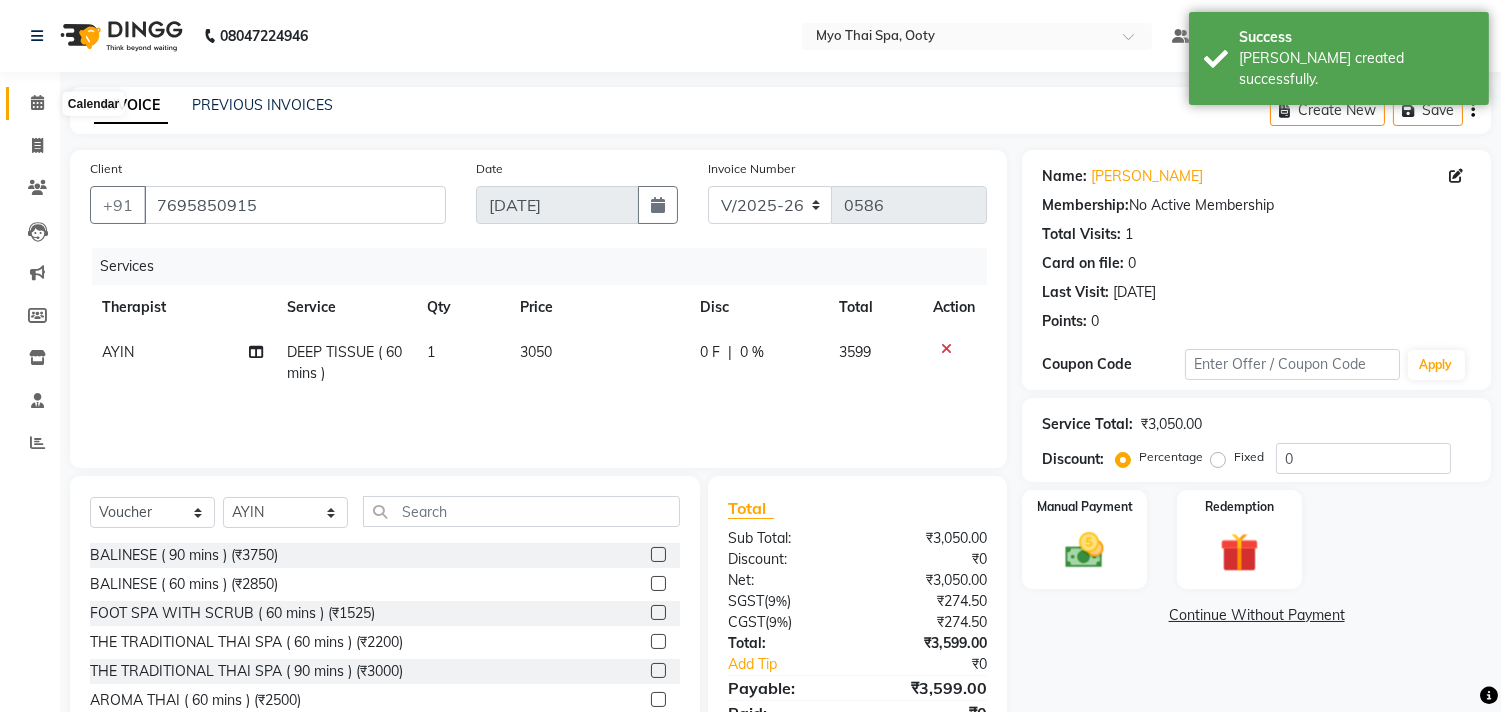 click 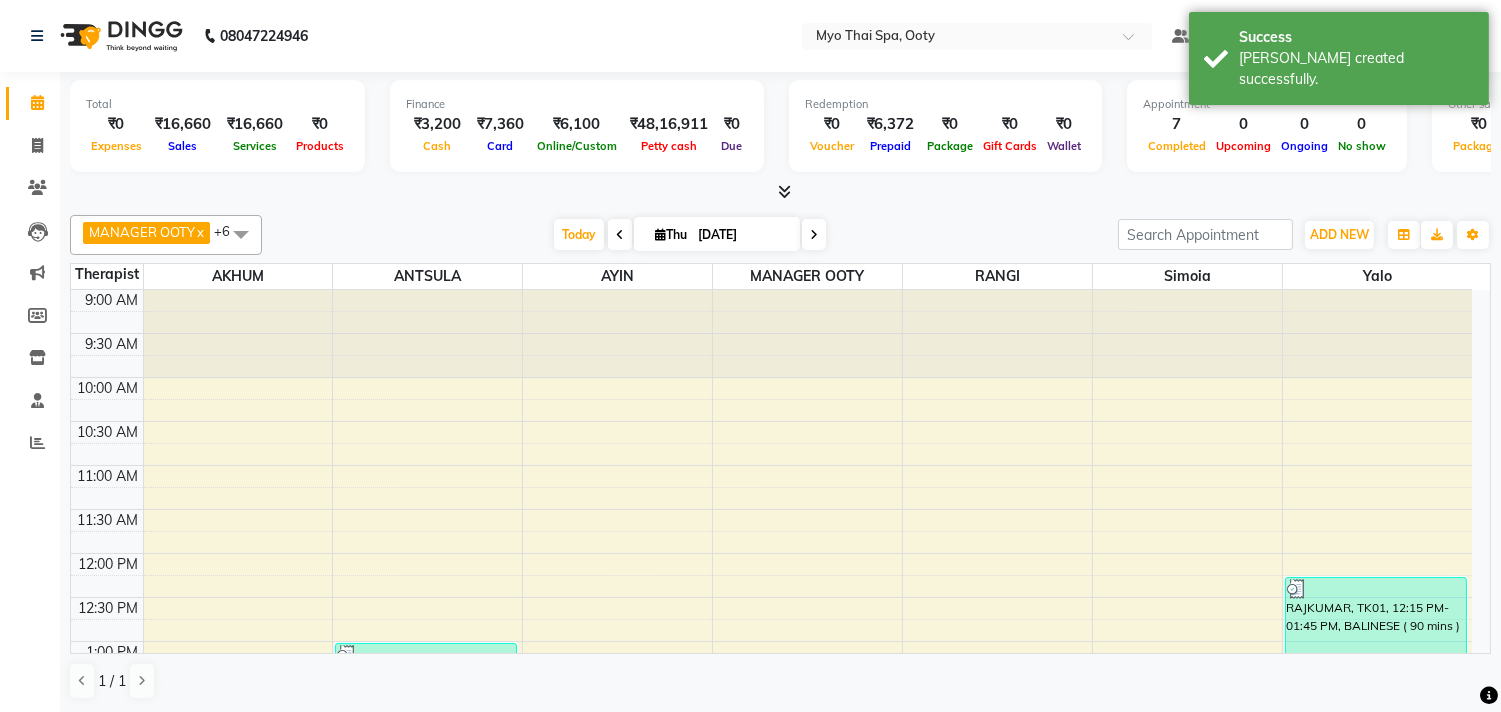 scroll, scrollTop: 0, scrollLeft: 0, axis: both 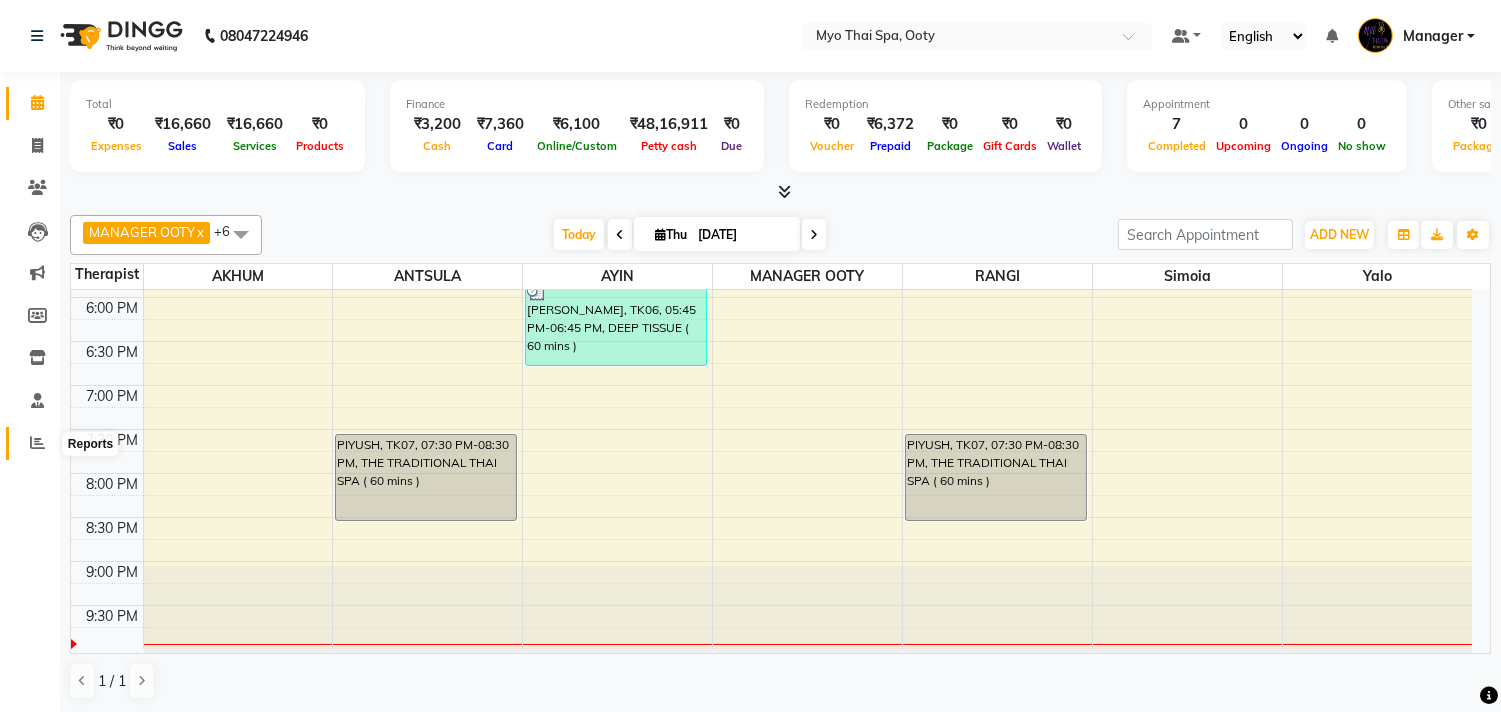 click 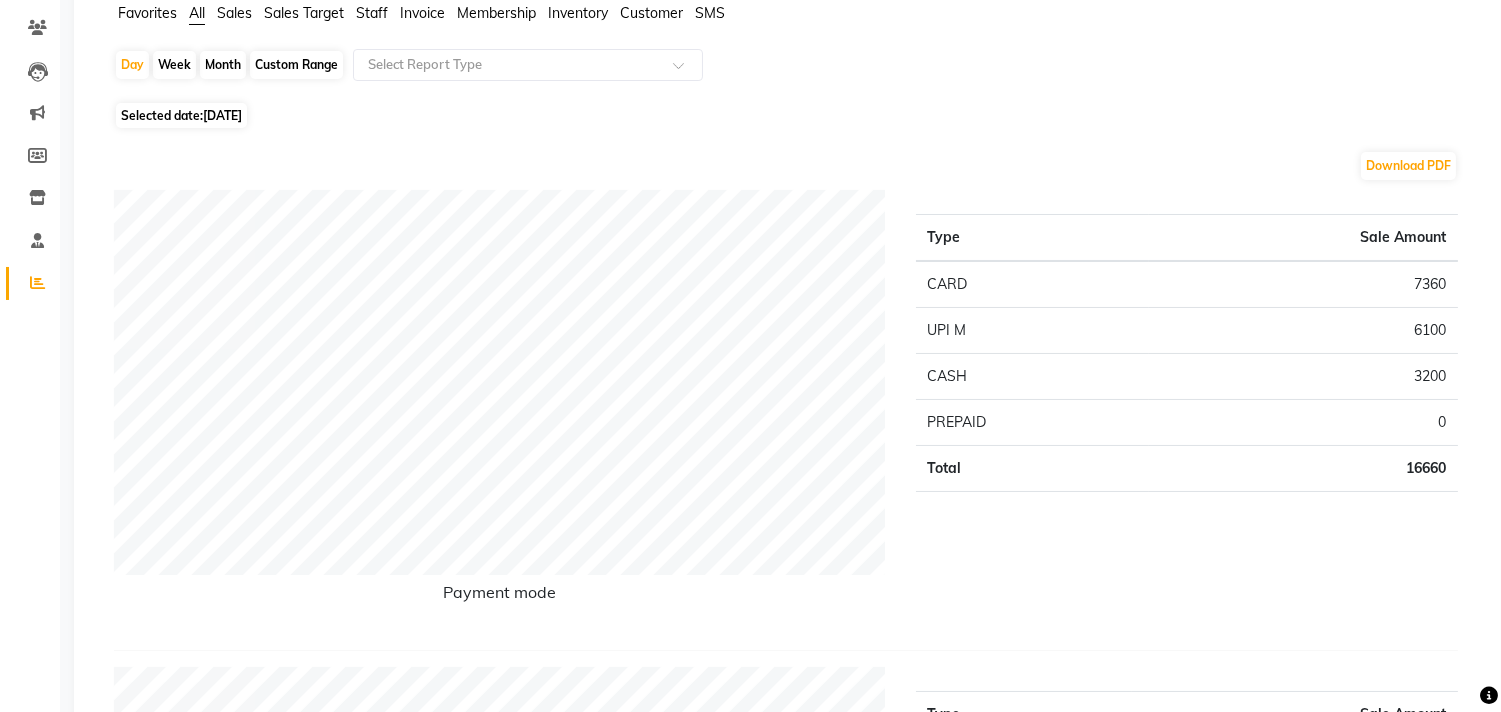 scroll, scrollTop: 222, scrollLeft: 0, axis: vertical 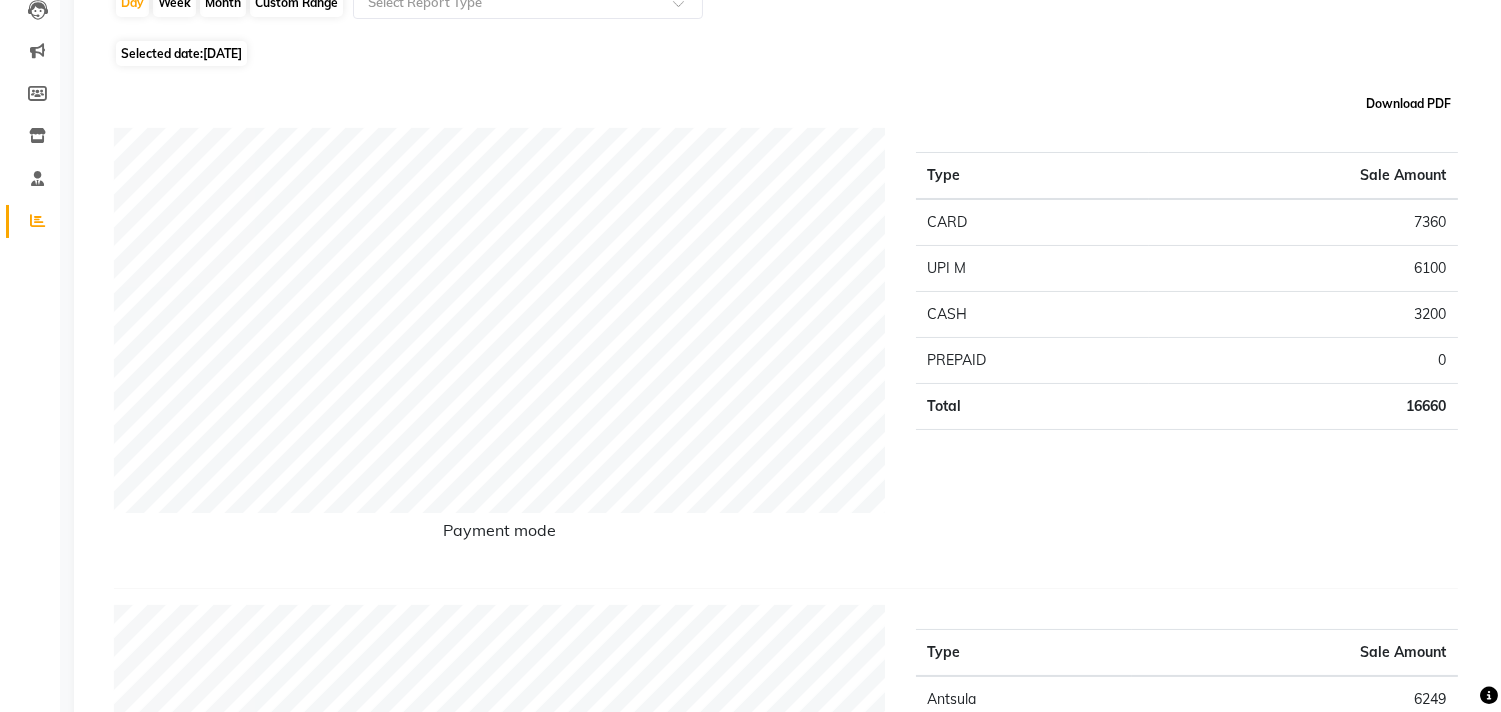 click on "Download PDF" 